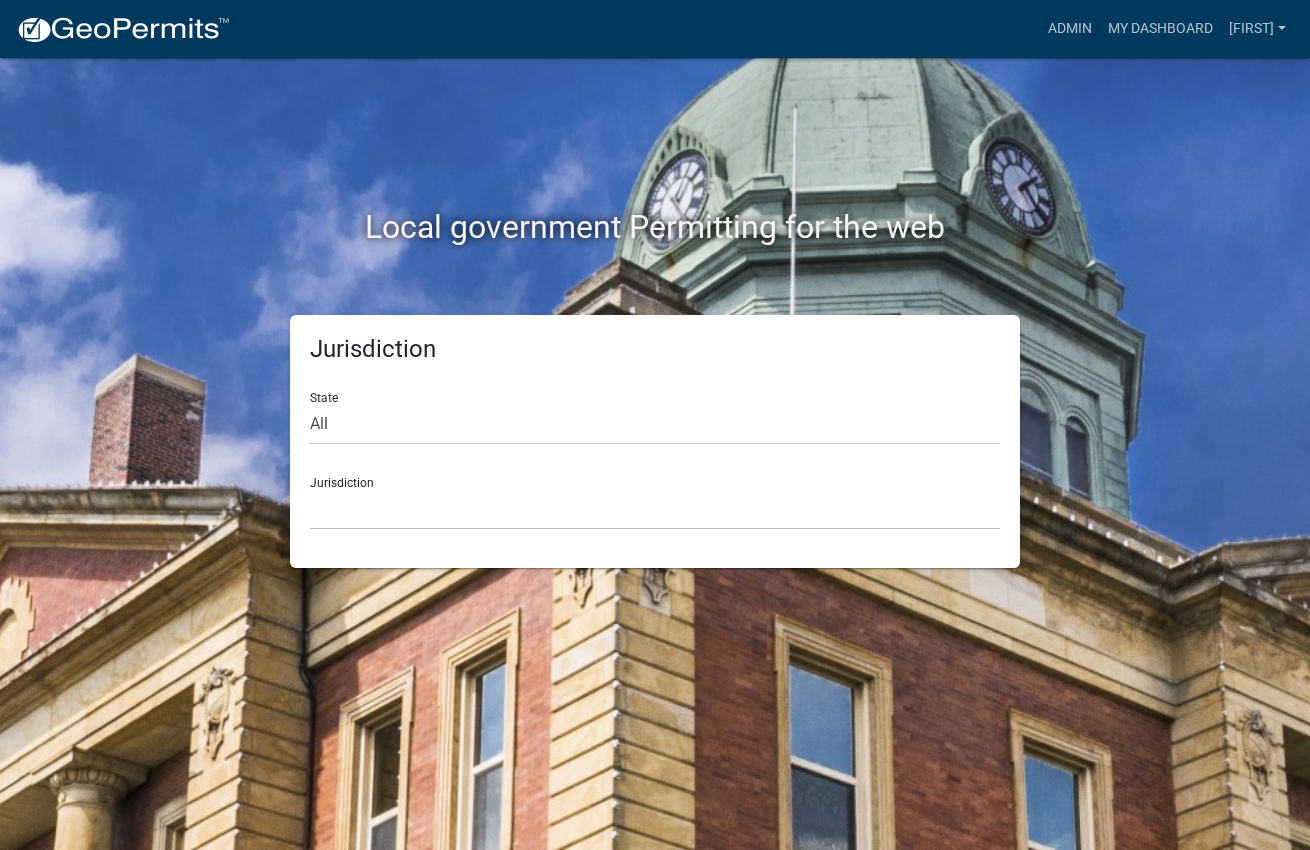 scroll, scrollTop: 0, scrollLeft: 0, axis: both 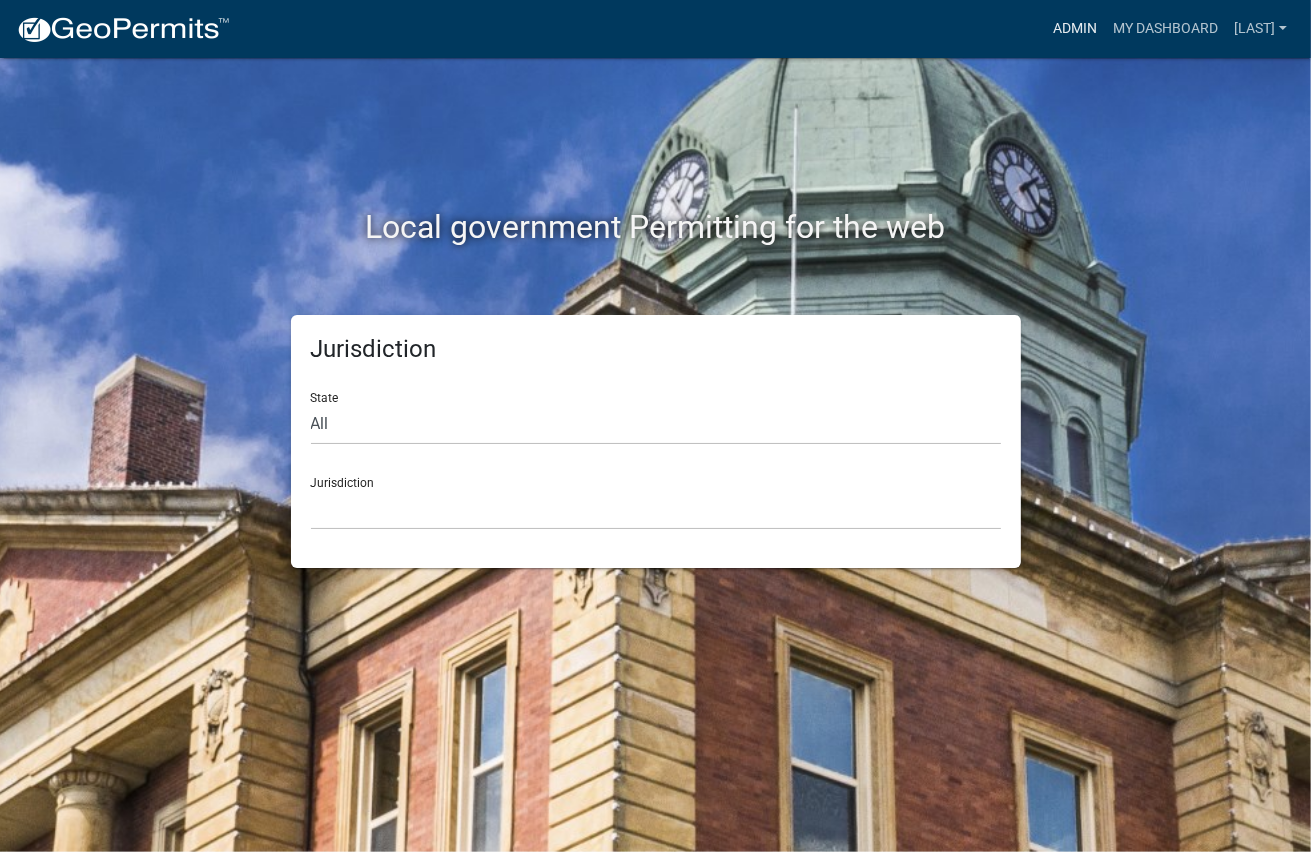 click on "Admin" at bounding box center [1075, 29] 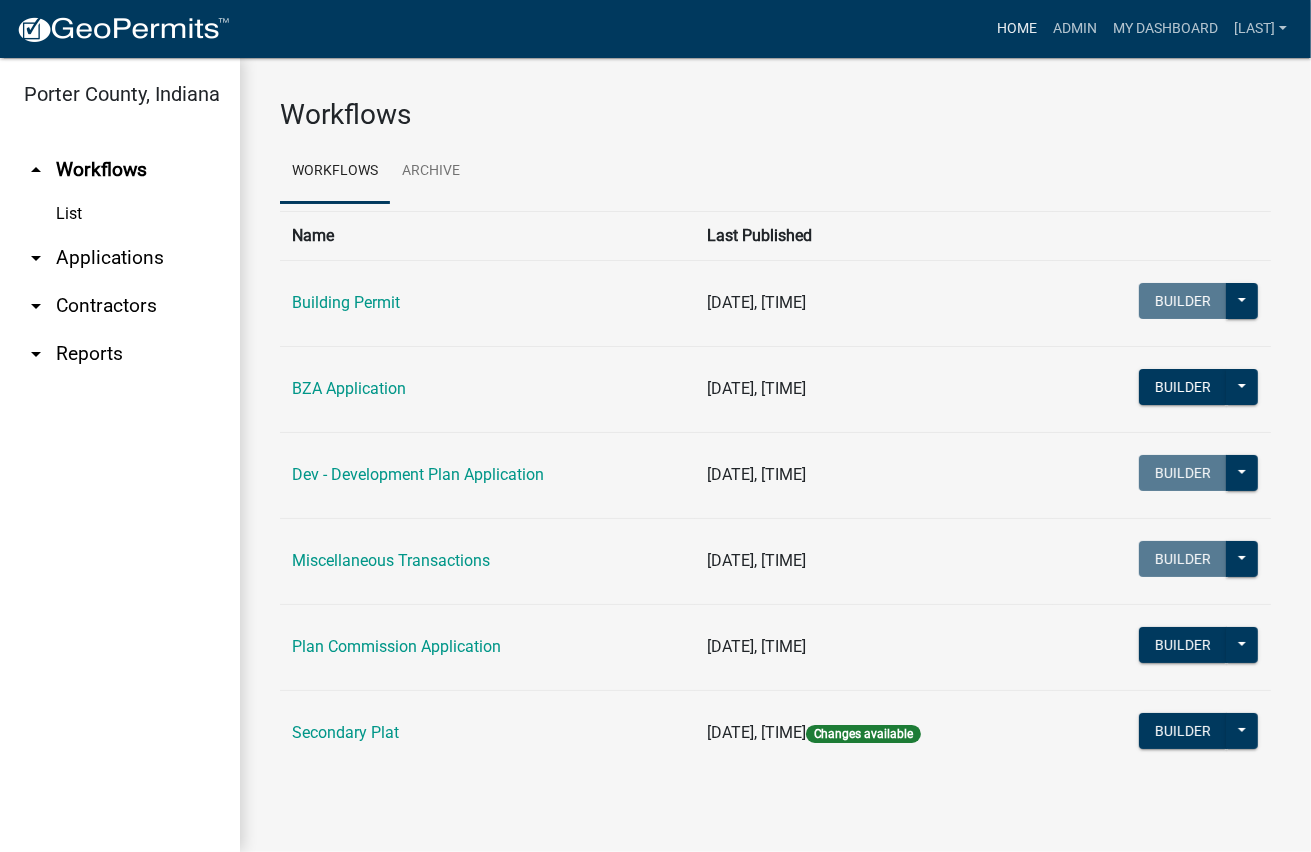 click on "Home" at bounding box center [1017, 29] 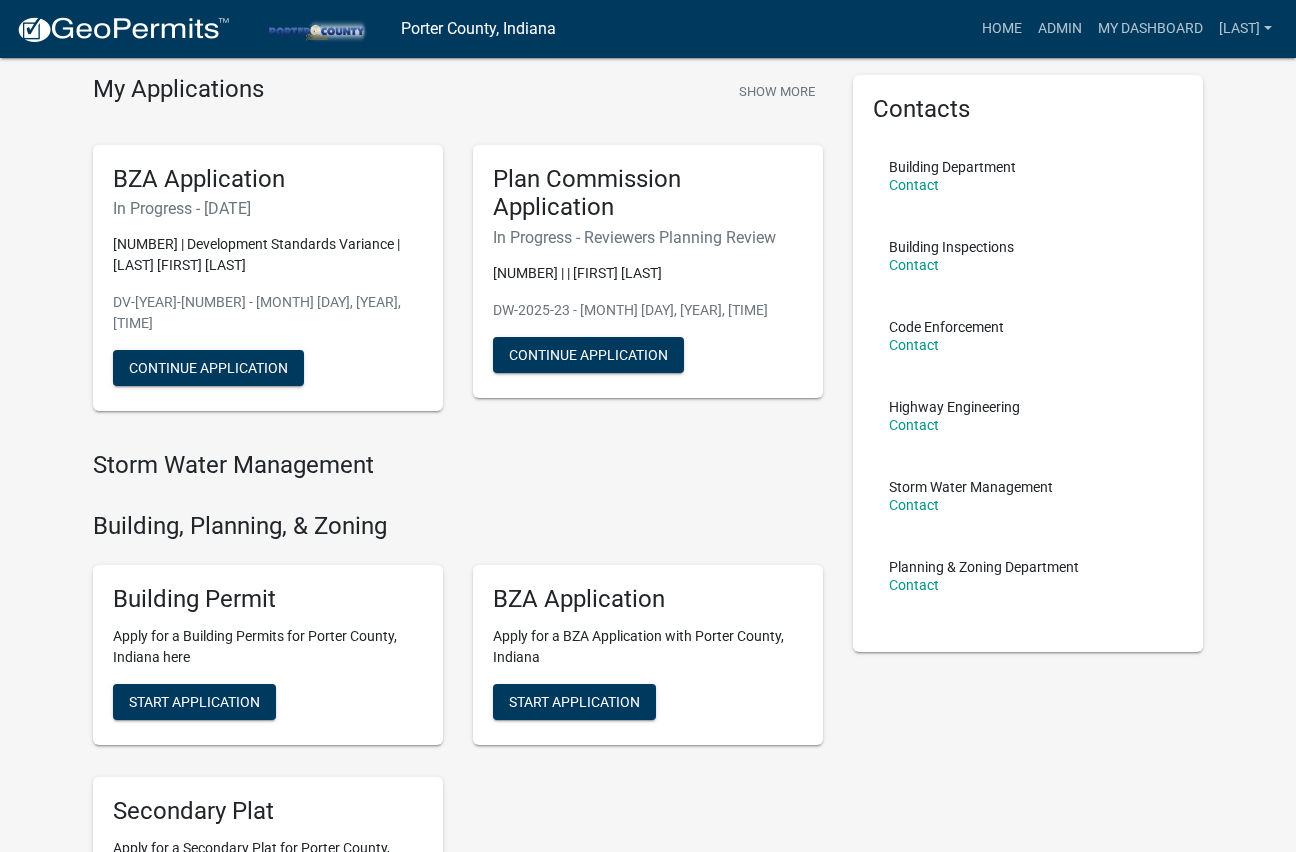 scroll, scrollTop: 200, scrollLeft: 0, axis: vertical 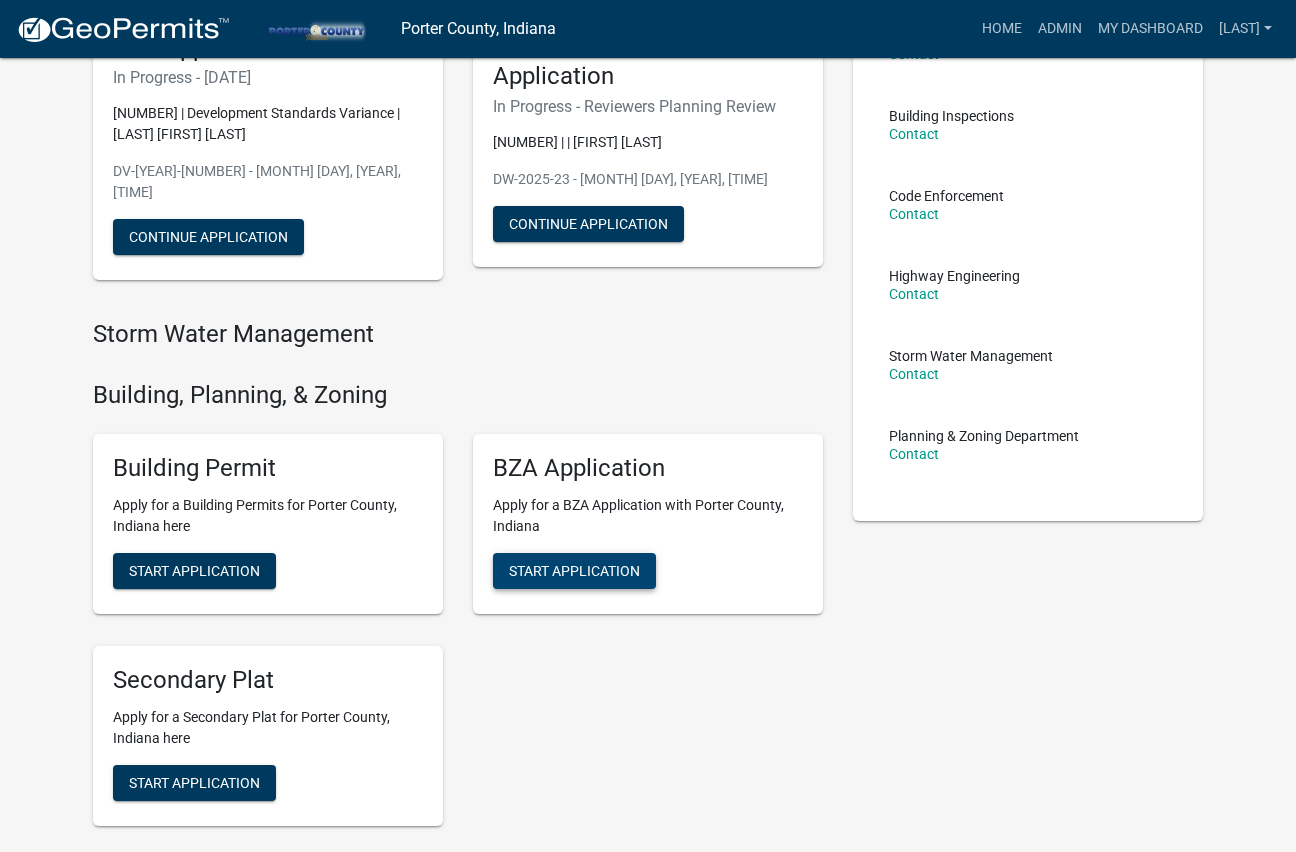 click on "Start Application" at bounding box center [574, 570] 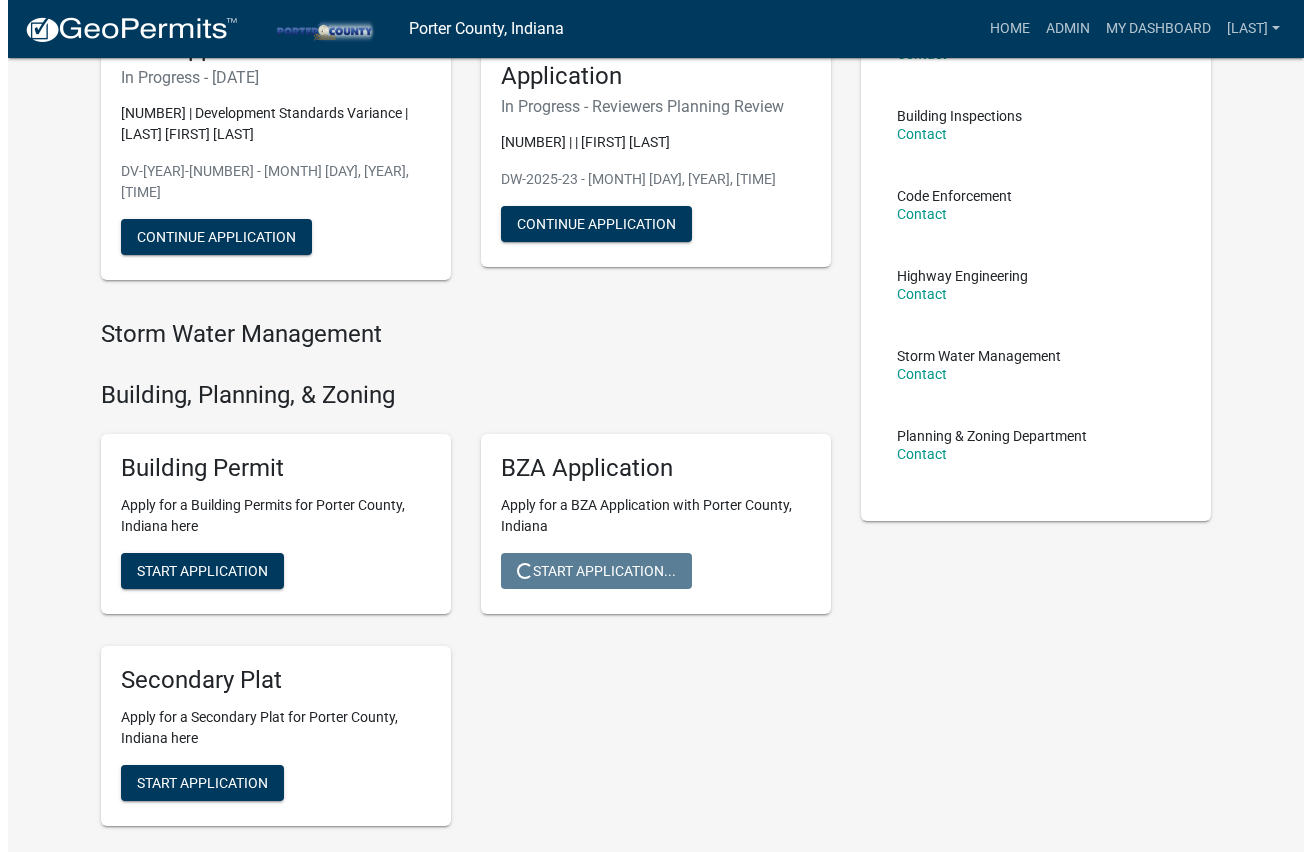 scroll, scrollTop: 0, scrollLeft: 0, axis: both 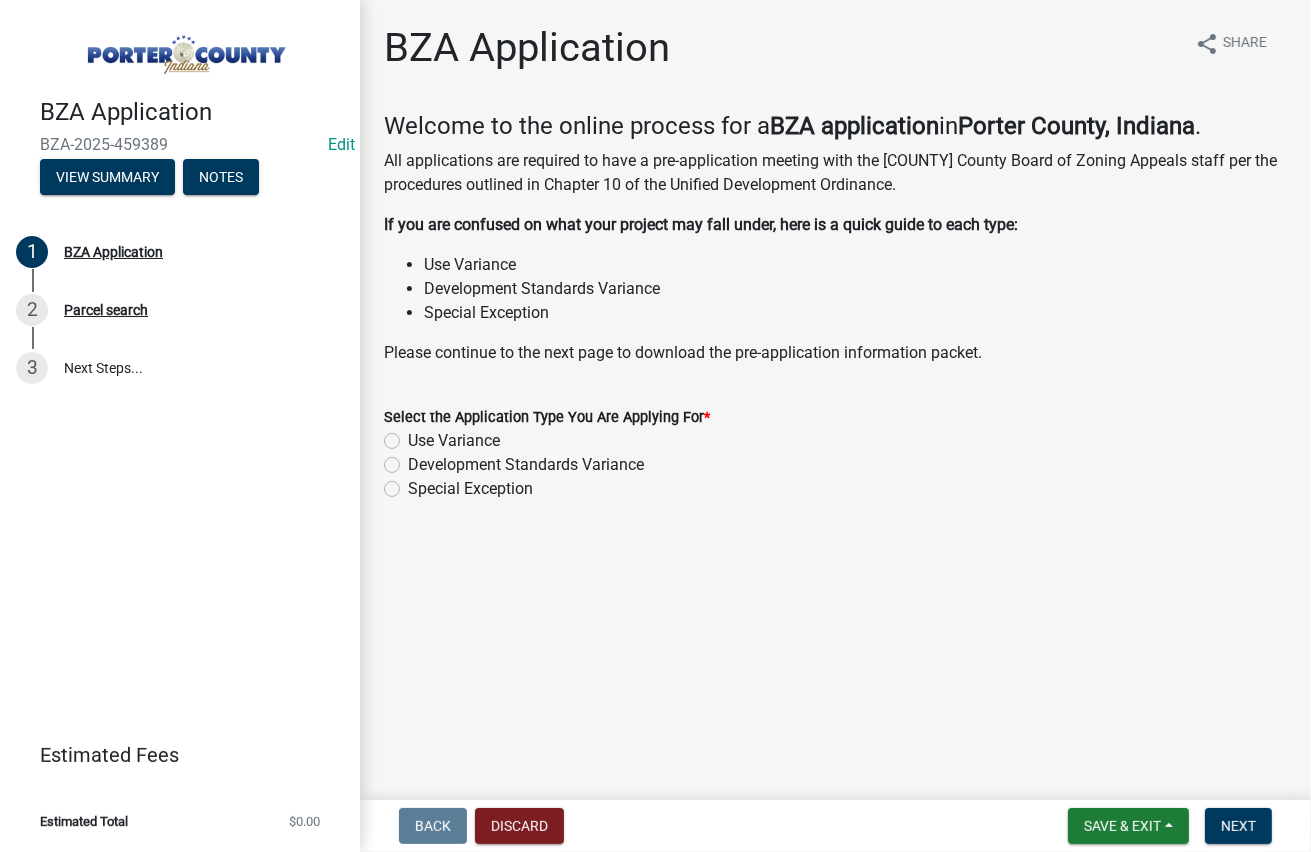 click on "Development Standards Variance" 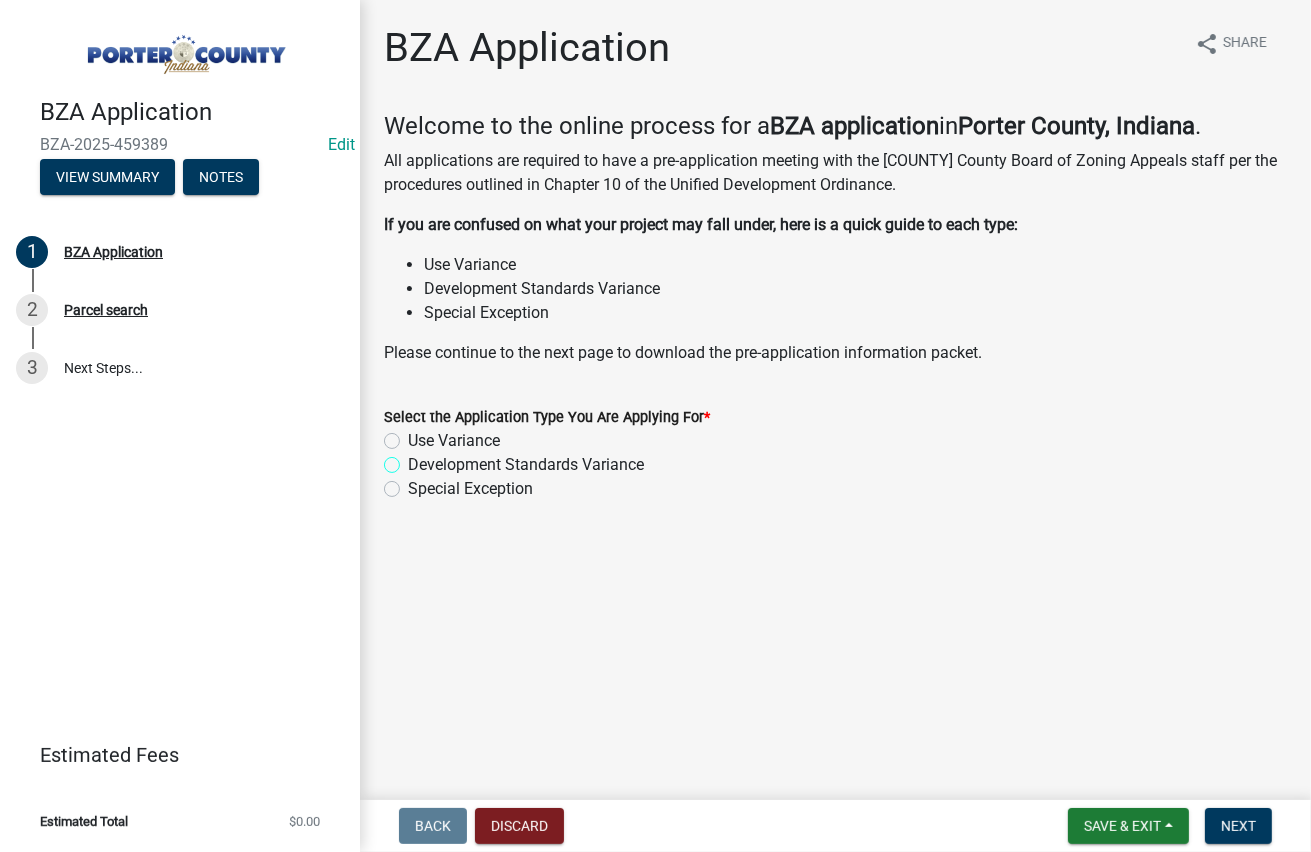 click on "Development Standards Variance" at bounding box center [414, 459] 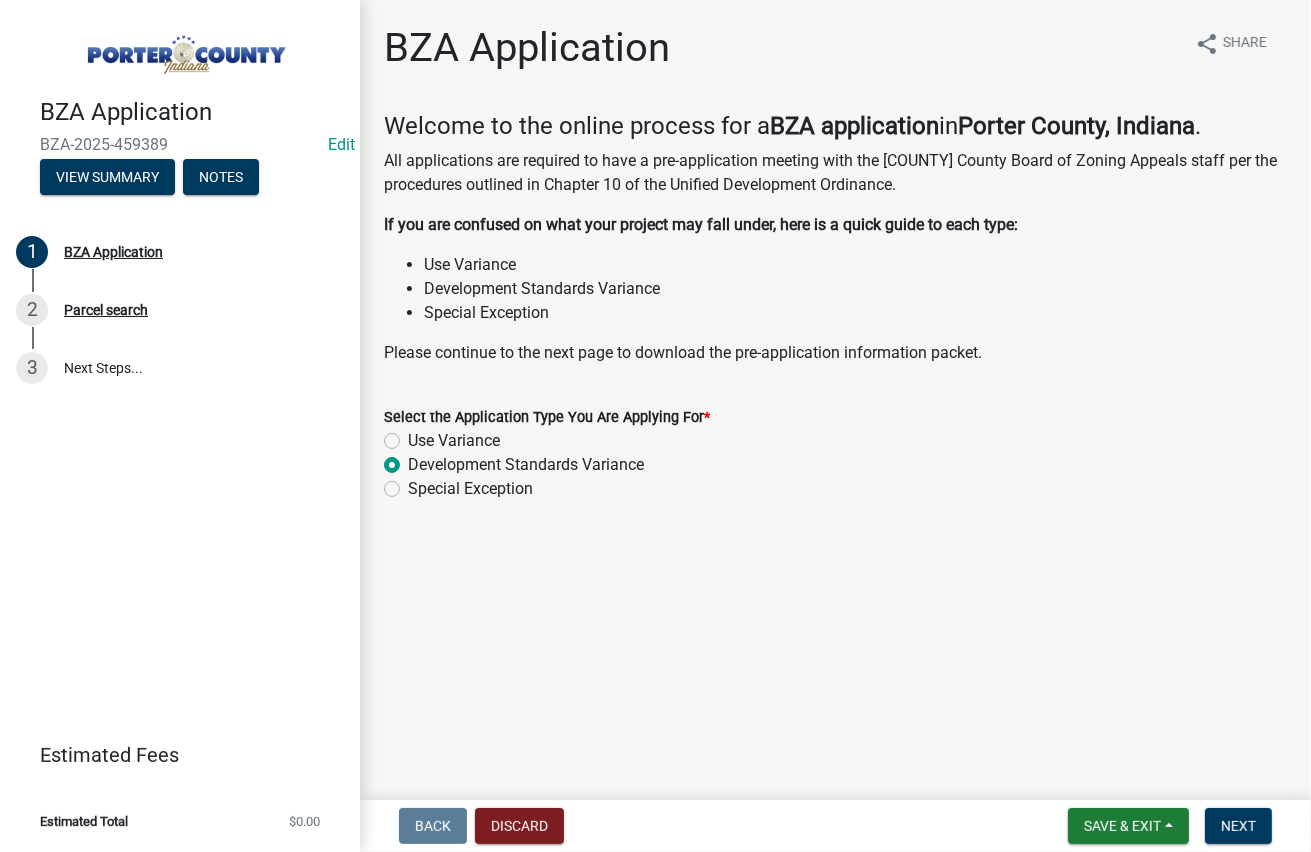 radio on "true" 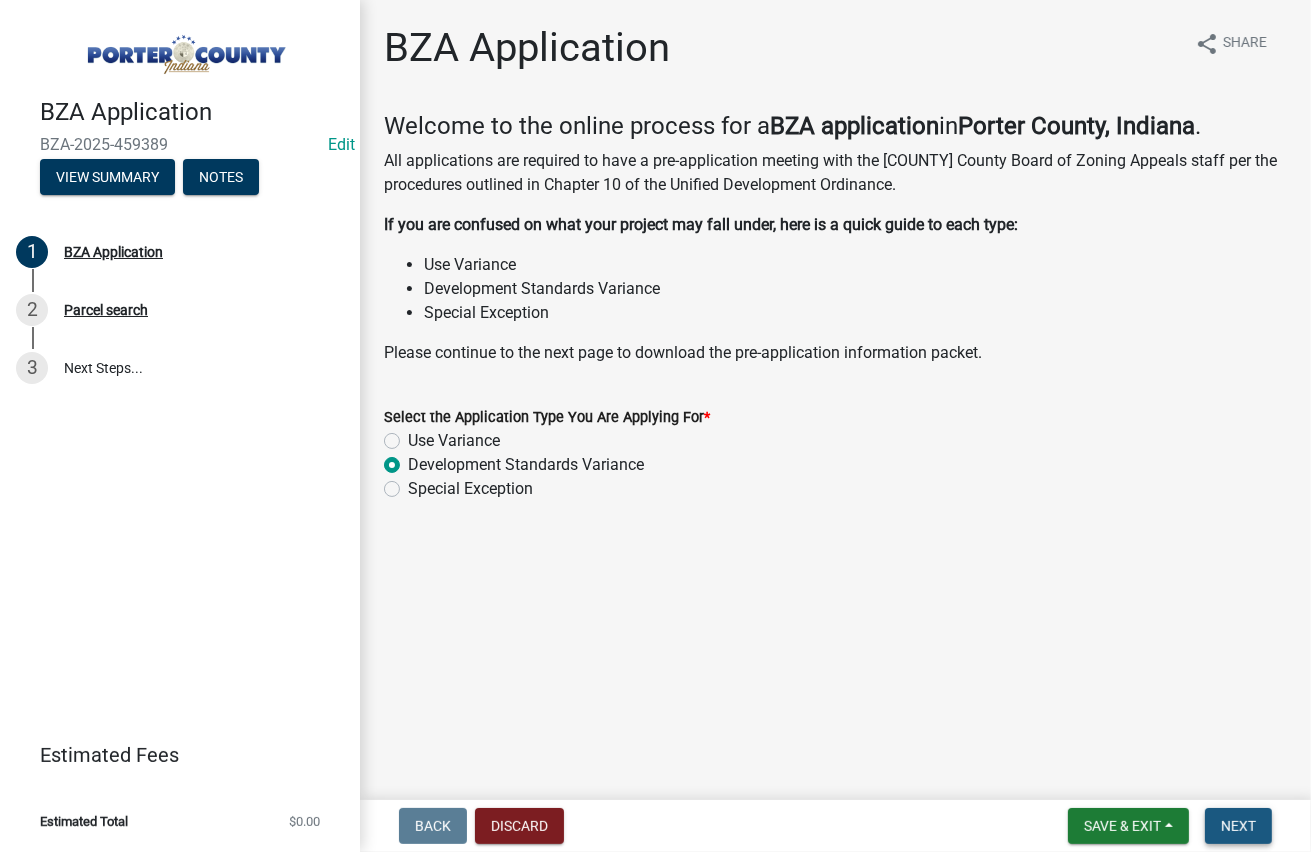 click on "Next" at bounding box center [1238, 826] 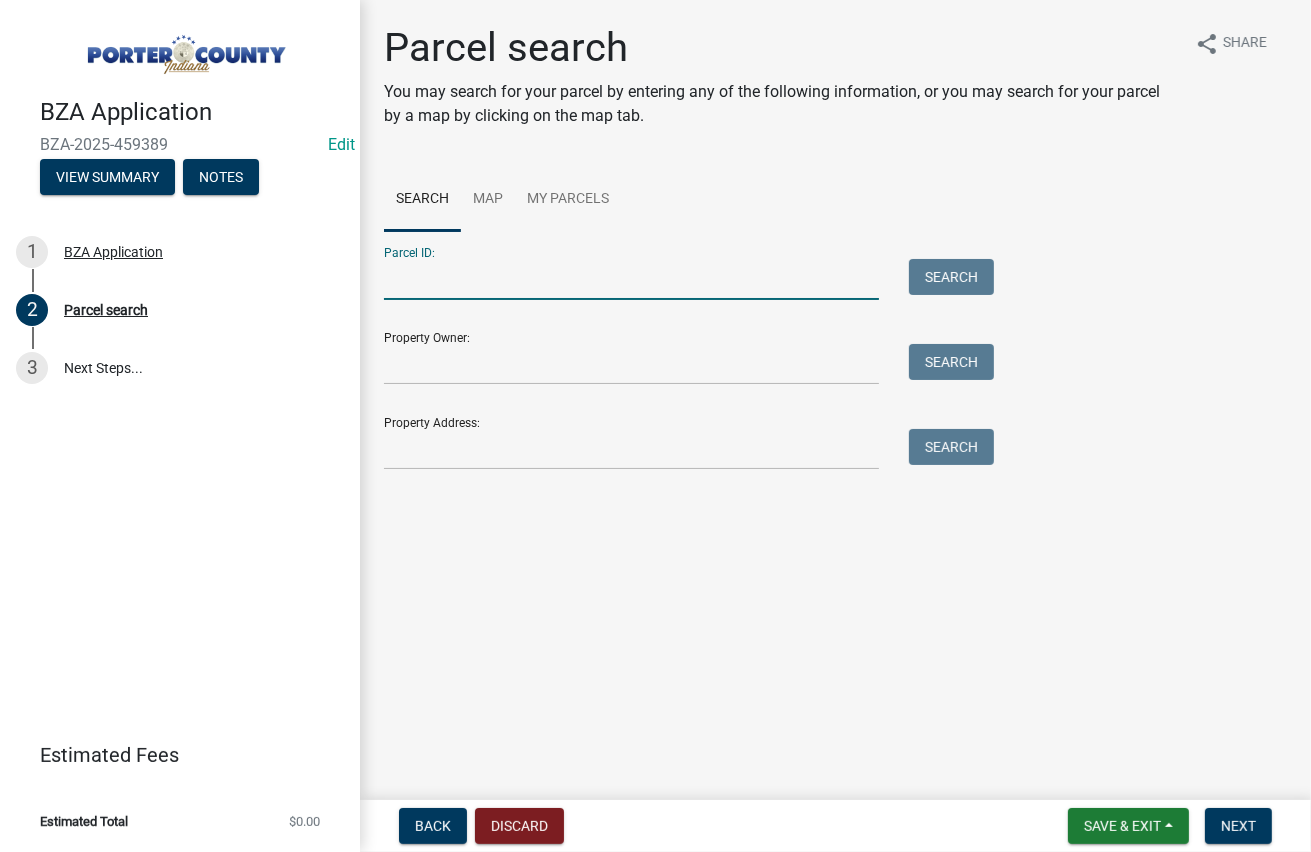click on "Parcel ID:" at bounding box center (631, 279) 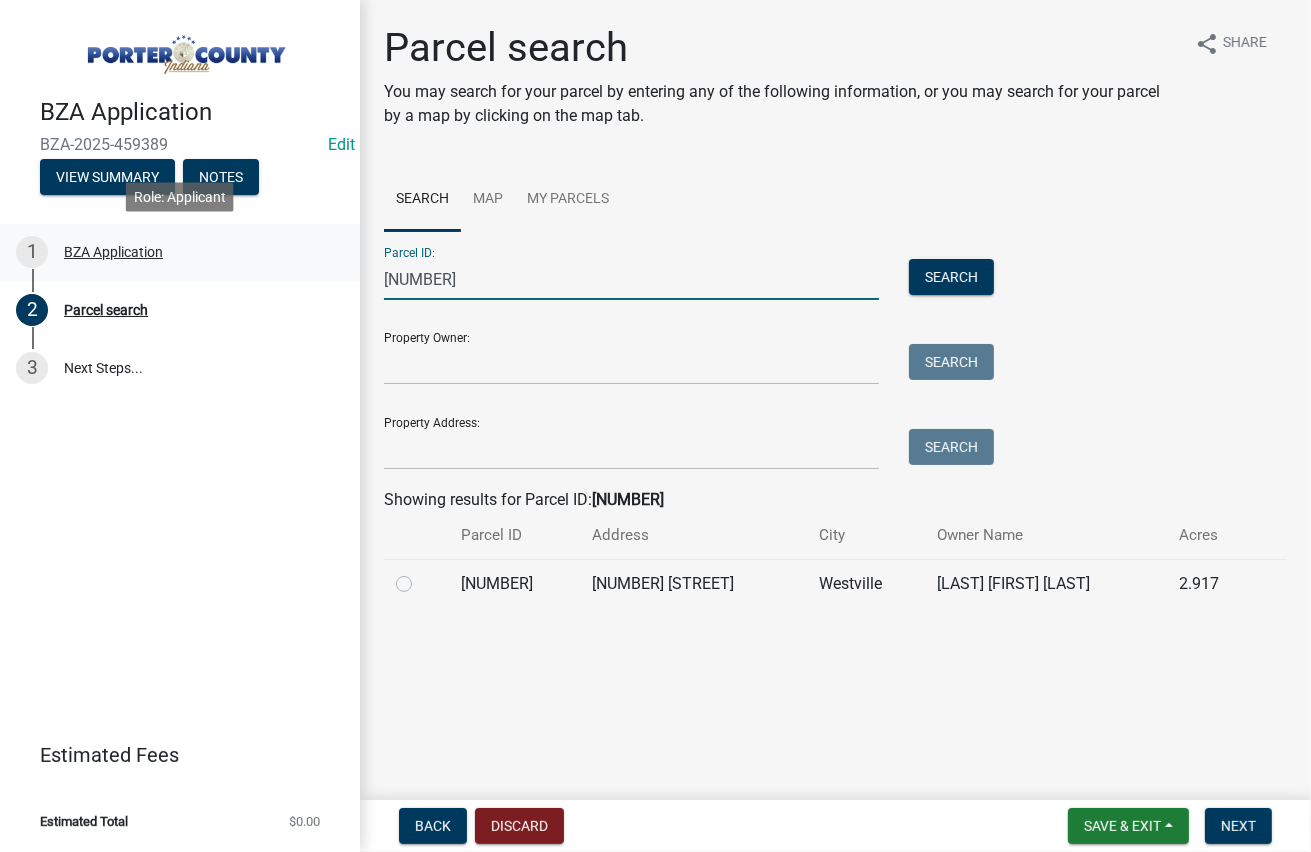 drag, startPoint x: 573, startPoint y: 275, endPoint x: 169, endPoint y: 261, distance: 404.2425 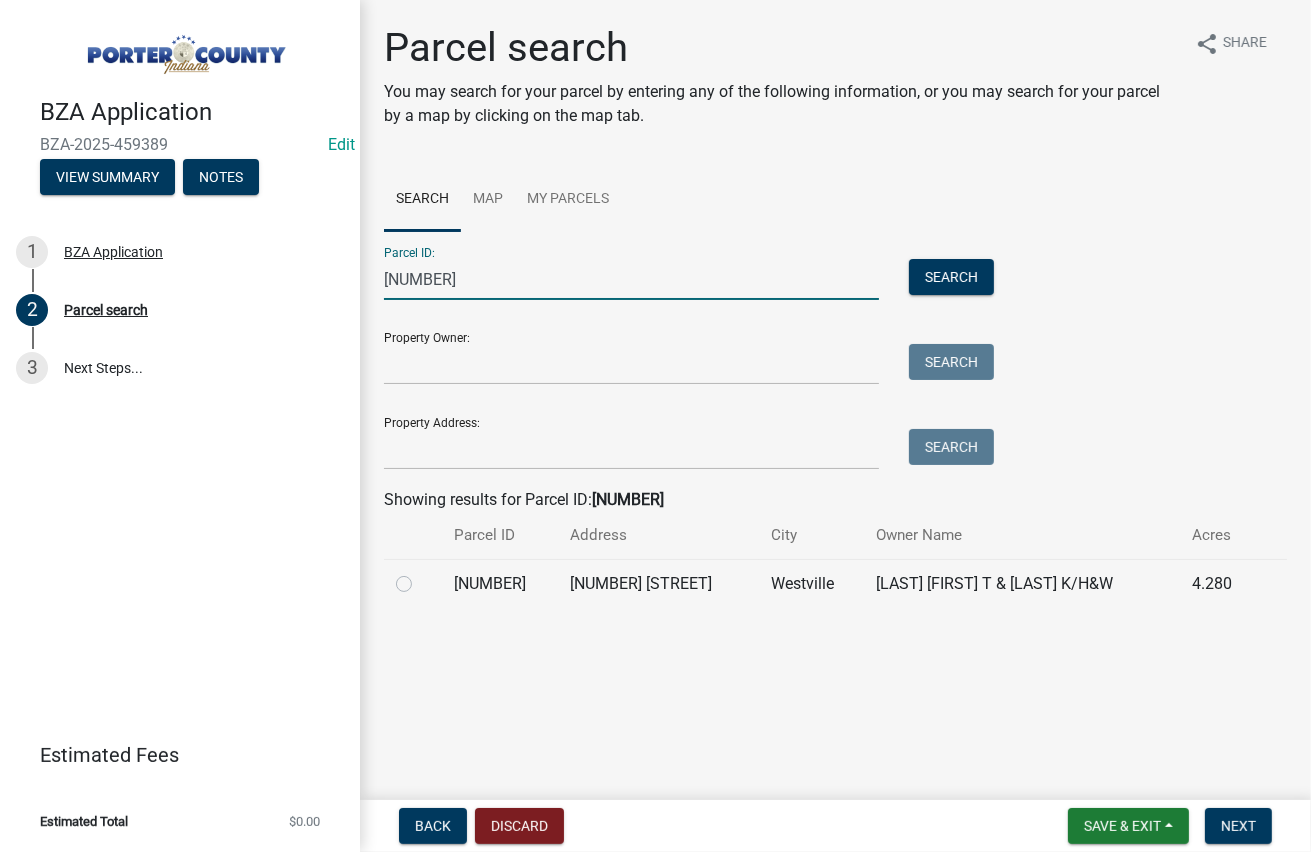 type on "[NUMBER]" 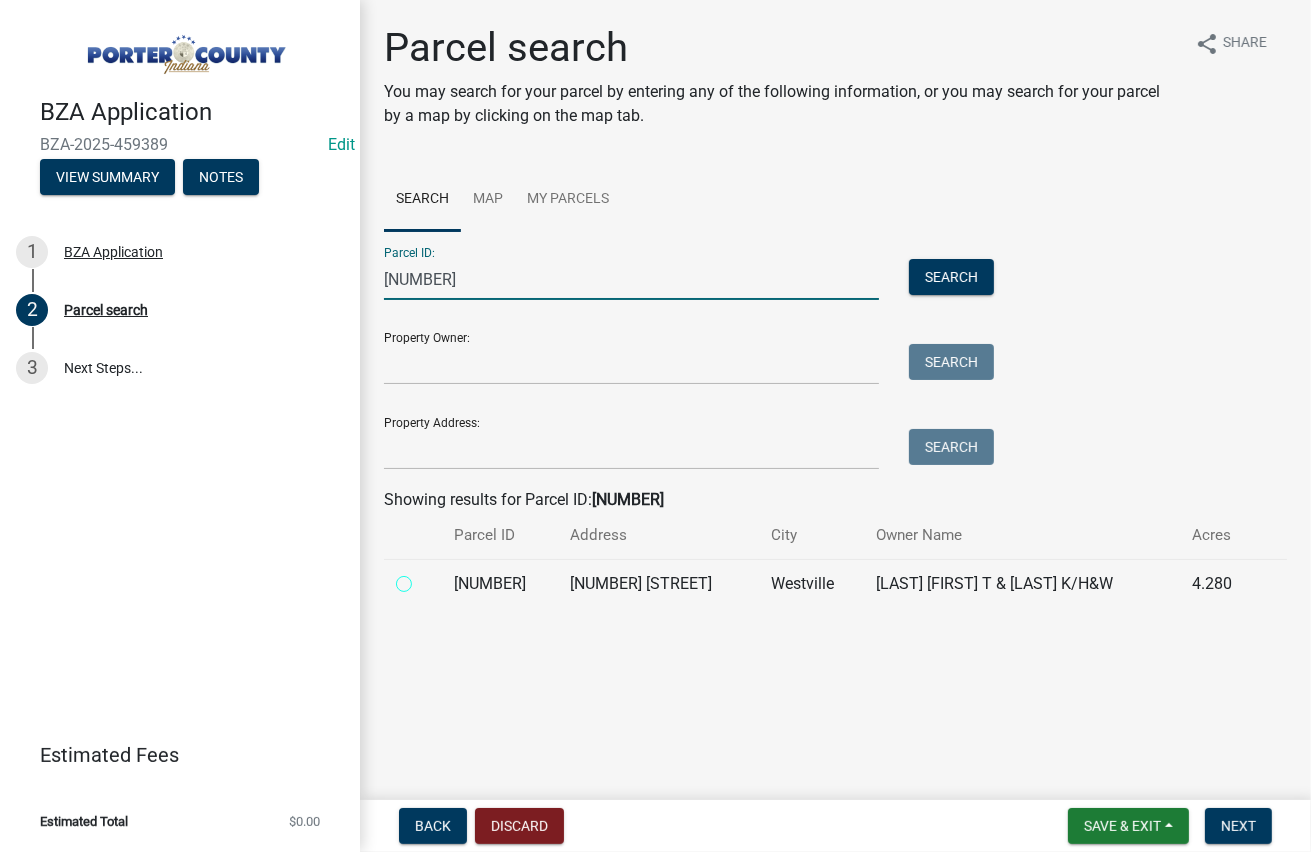 click at bounding box center (426, 578) 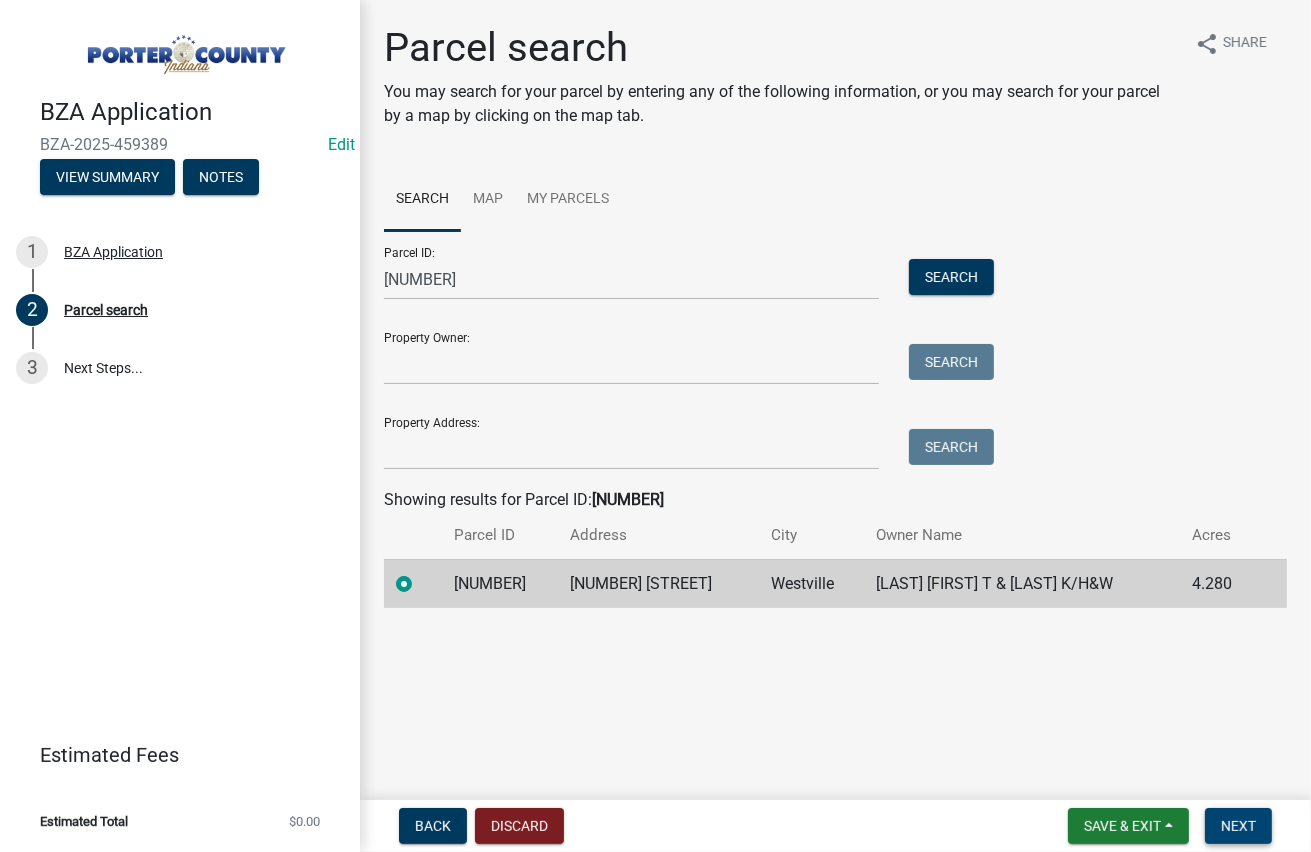 click on "Next" at bounding box center [1238, 826] 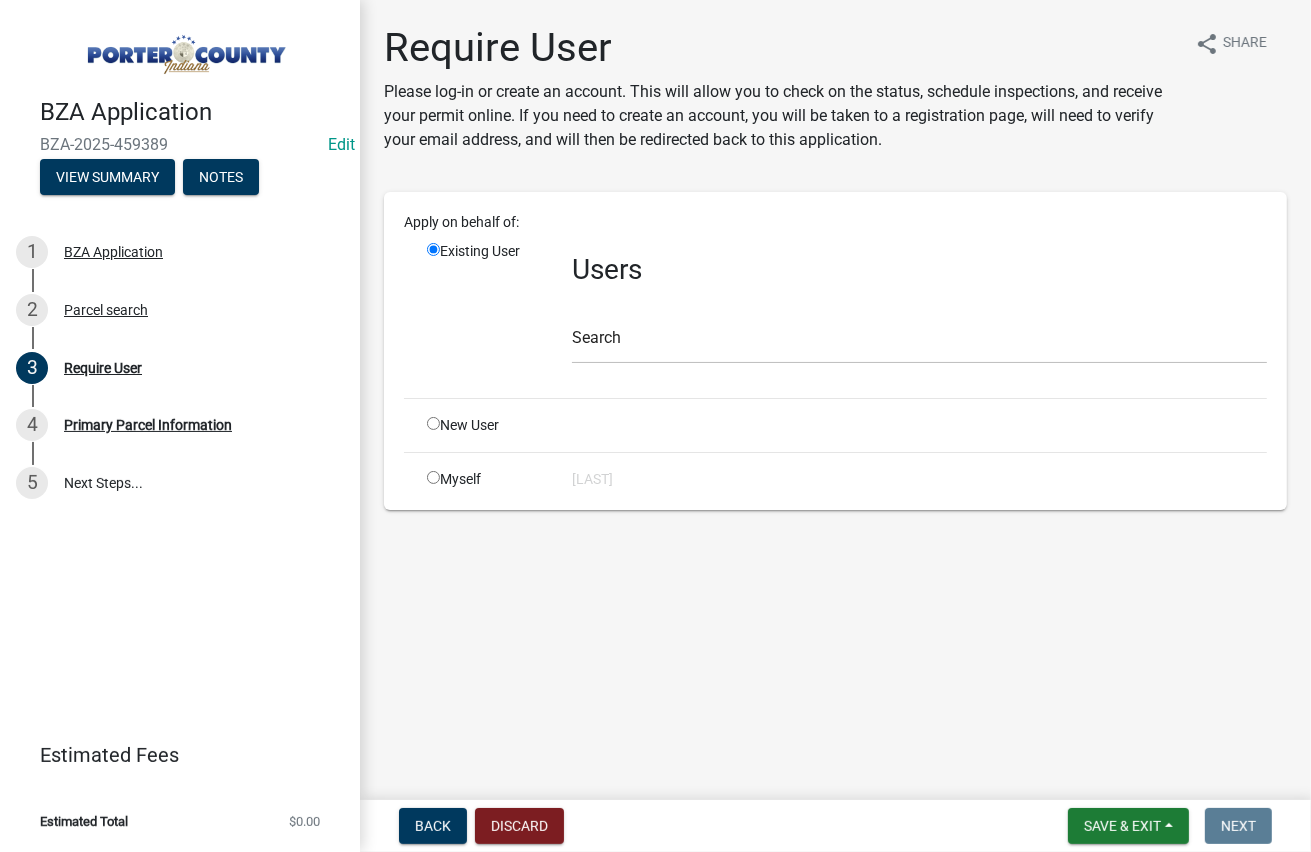 click 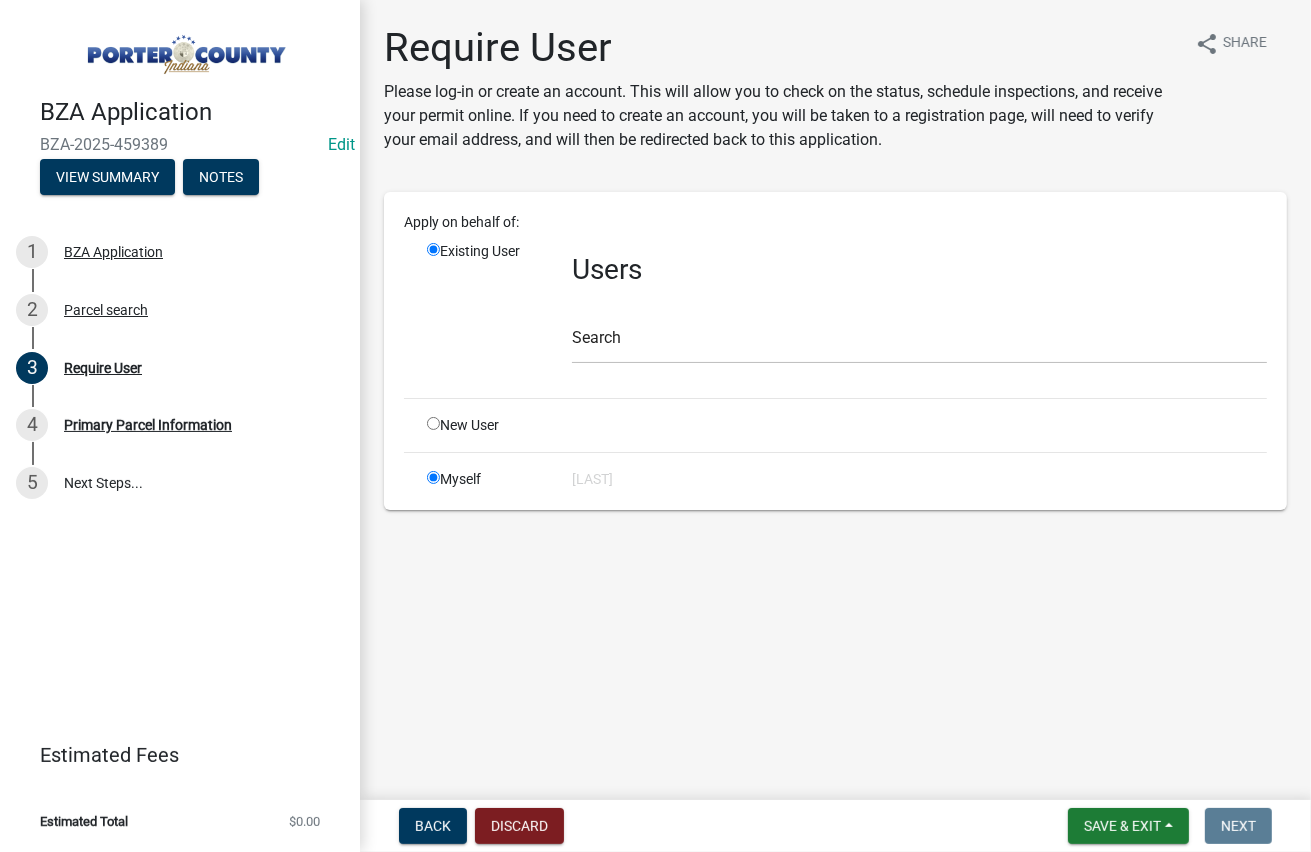 radio on "false" 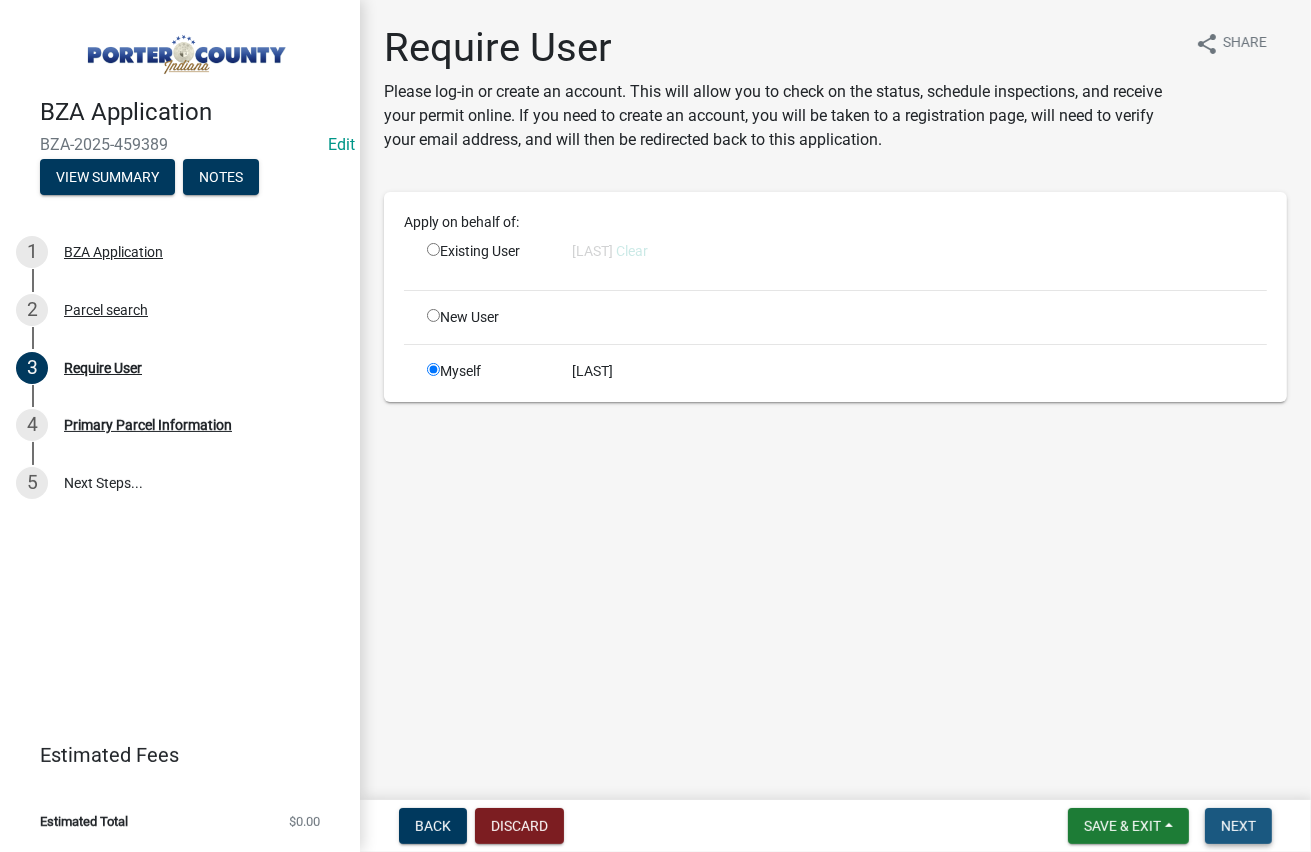 click on "Next" at bounding box center (1238, 826) 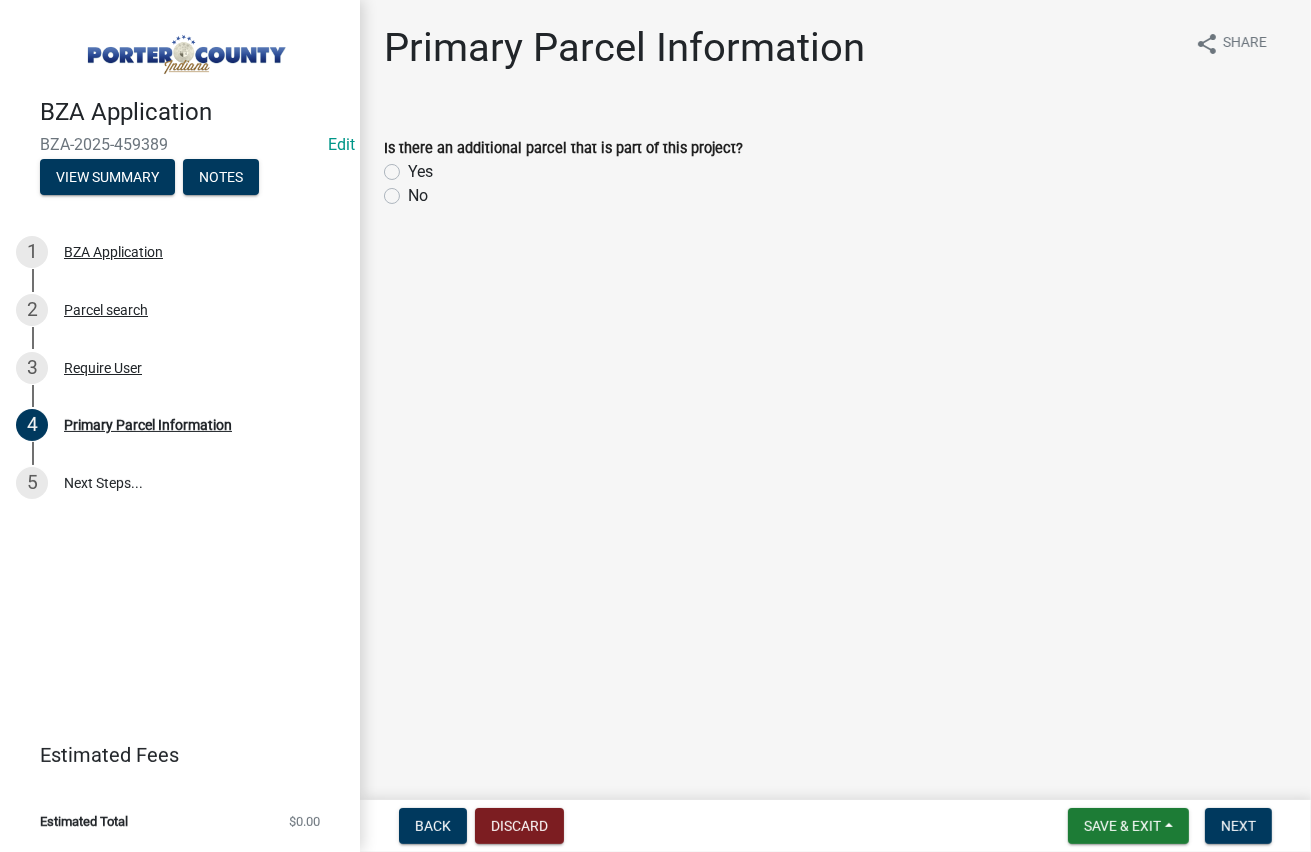 click on "No" 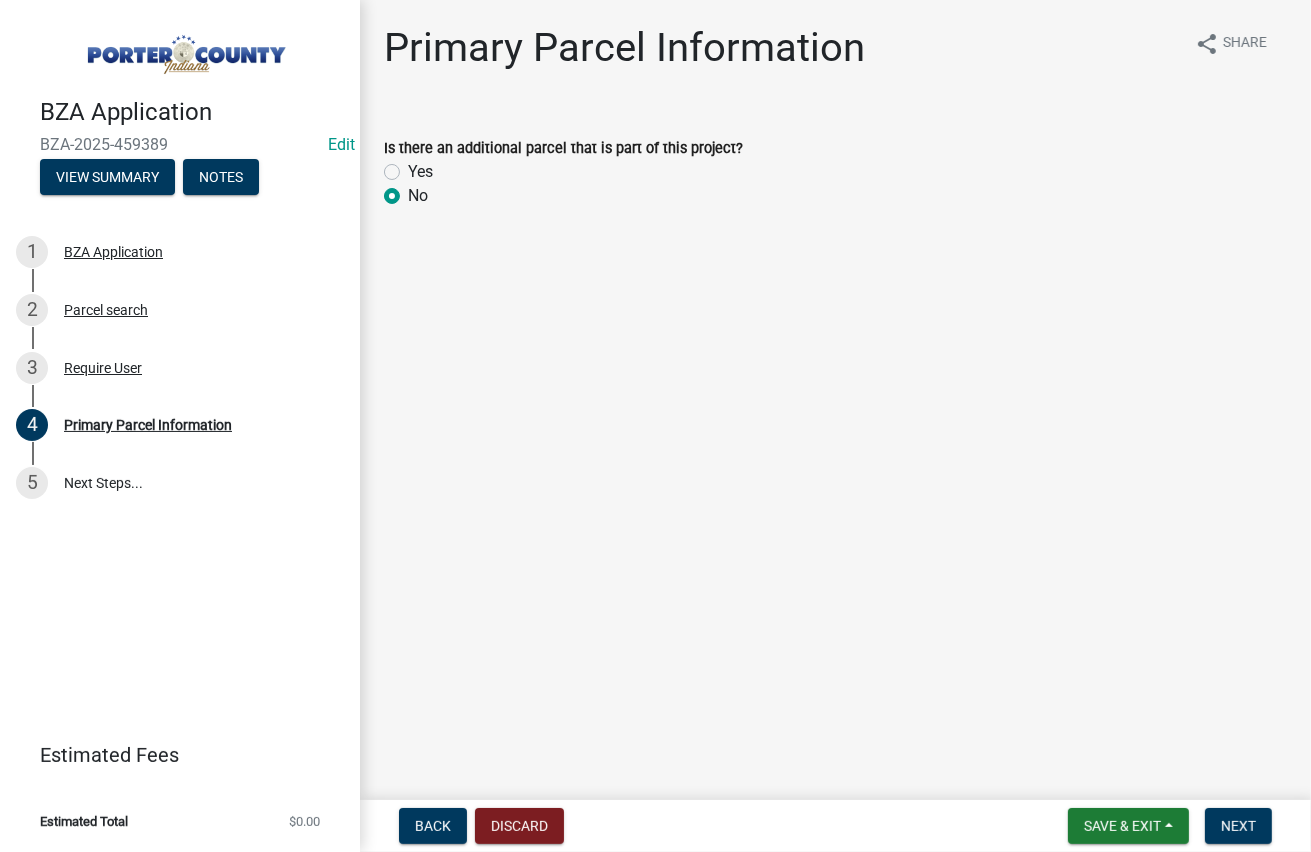 radio on "true" 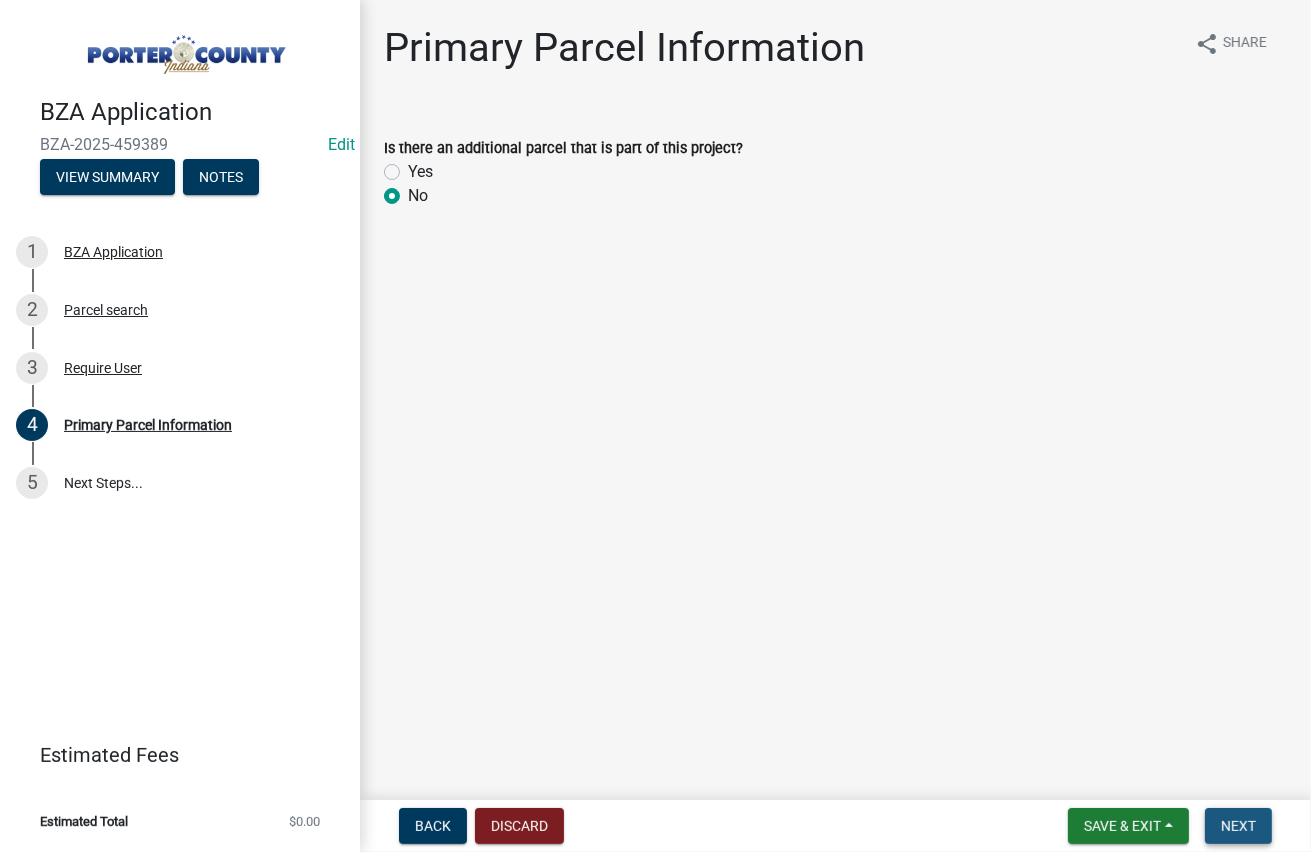 click on "Next" at bounding box center [1238, 826] 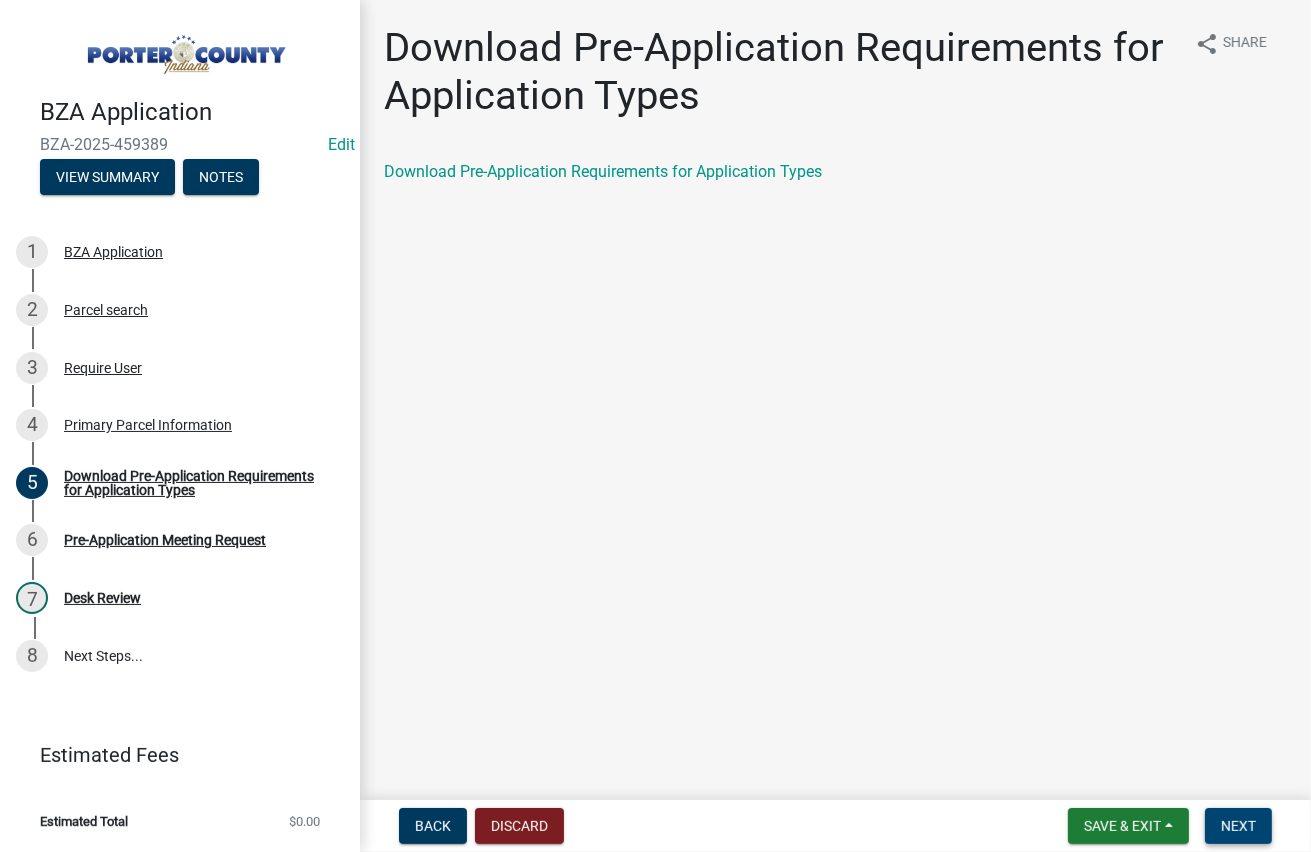 click on "Next" at bounding box center (1238, 826) 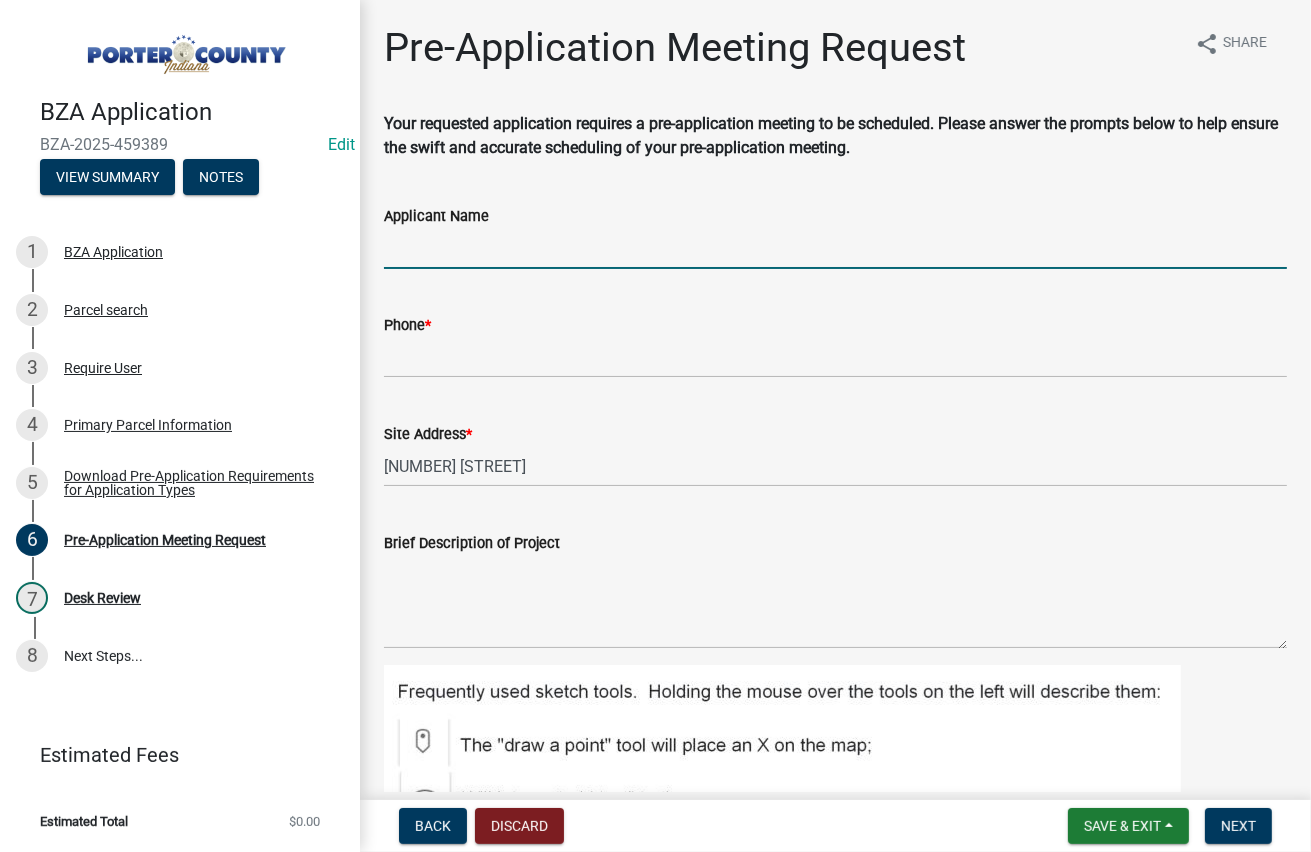 click on "Applicant Name" at bounding box center (835, 248) 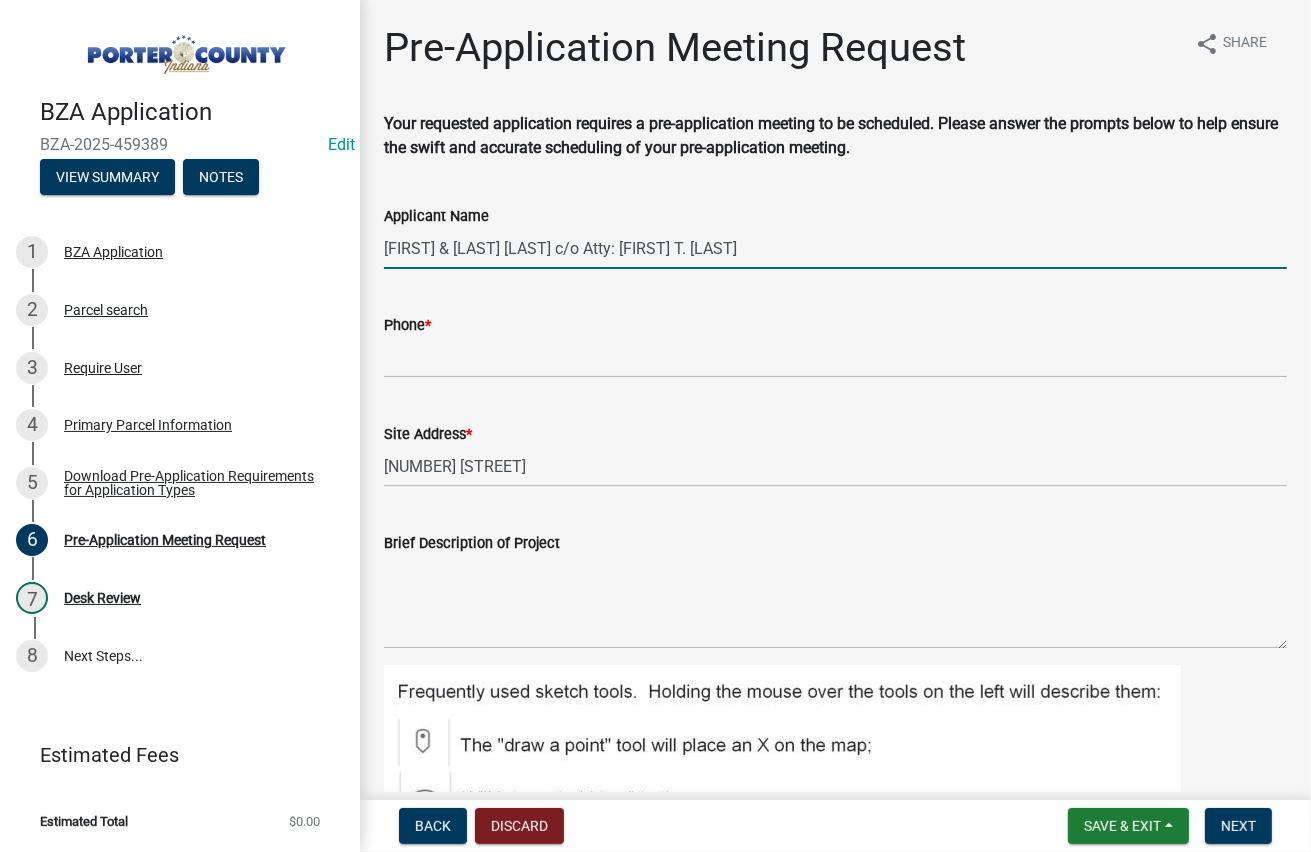 type on "[FIRST] & [LAST] [LAST] c/o Atty: [FIRST] T. [LAST]" 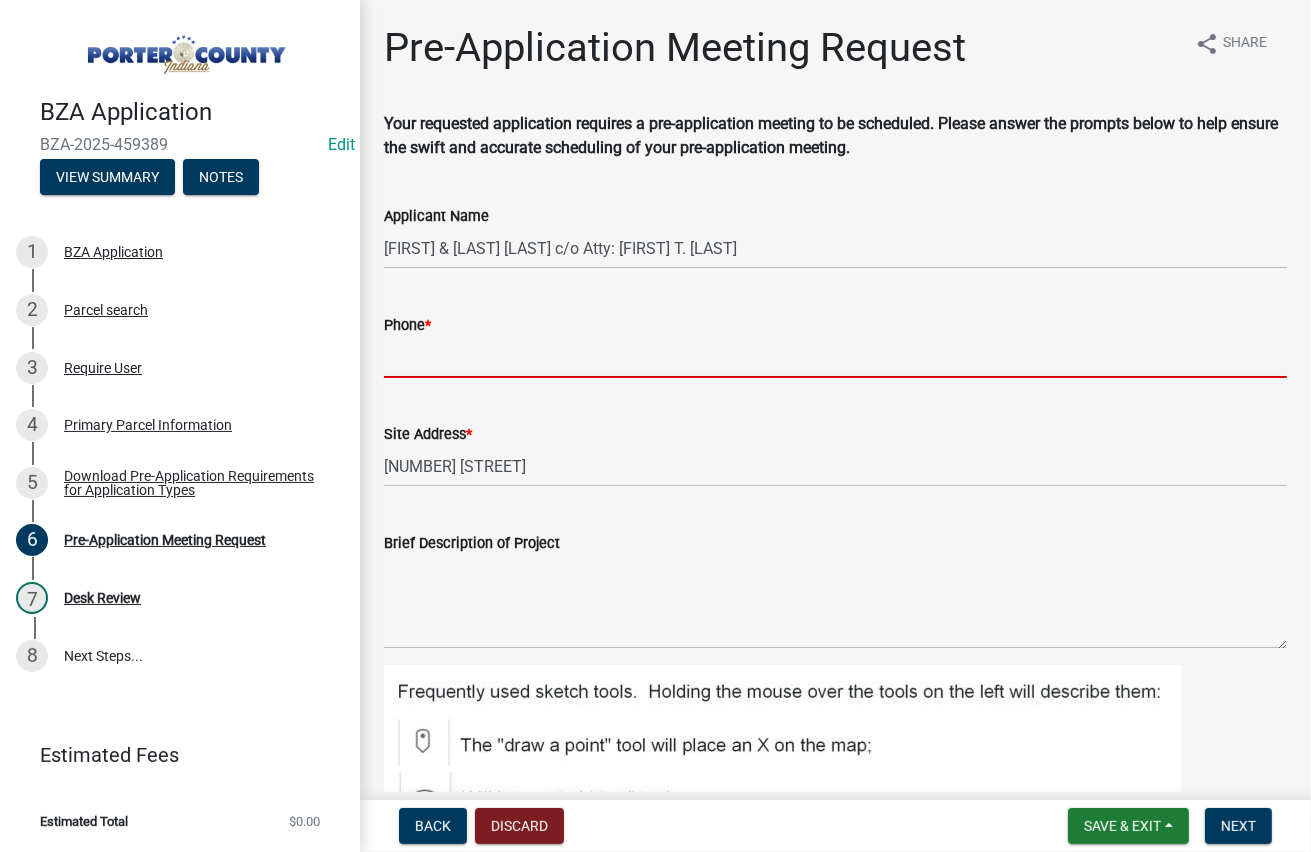 click on "Phone  *" at bounding box center (835, 357) 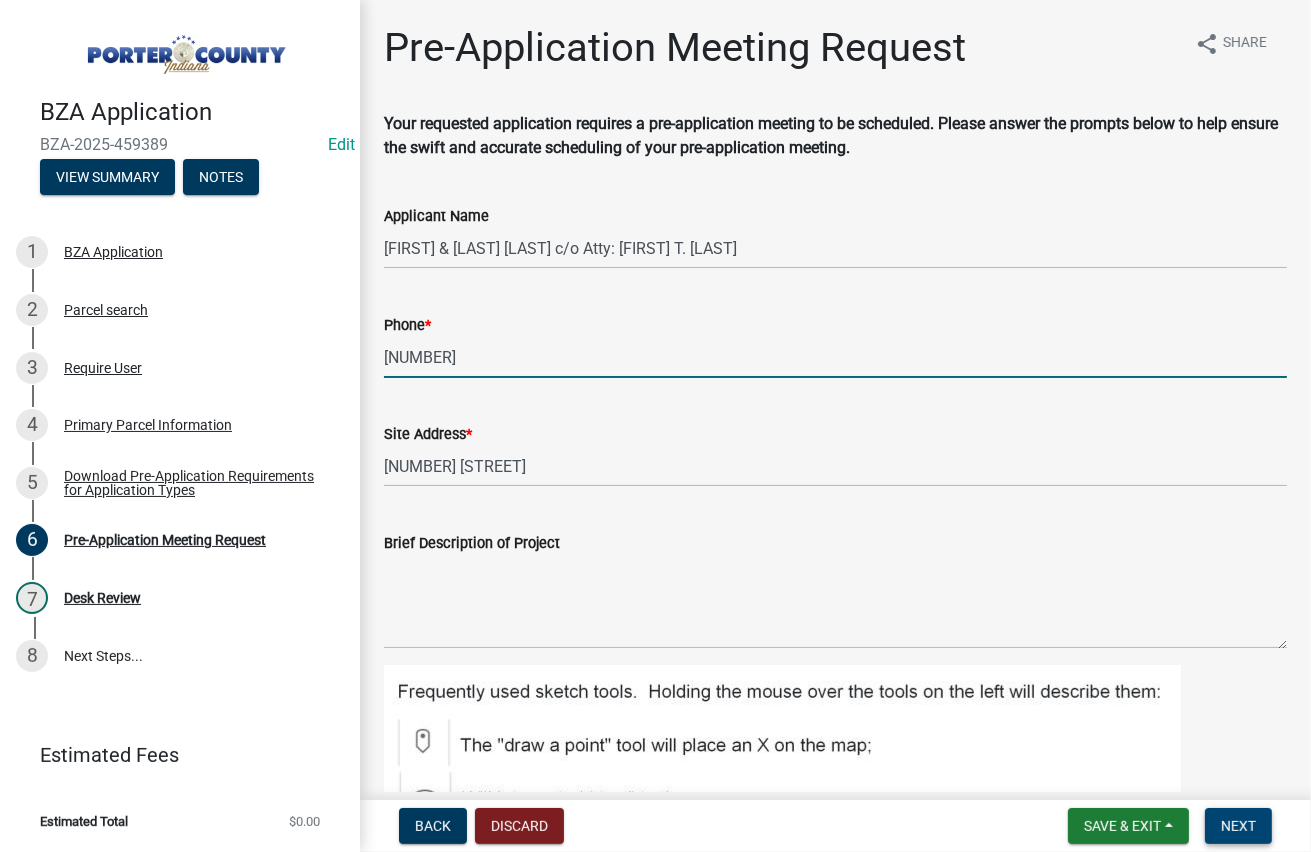type on "[NUMBER]" 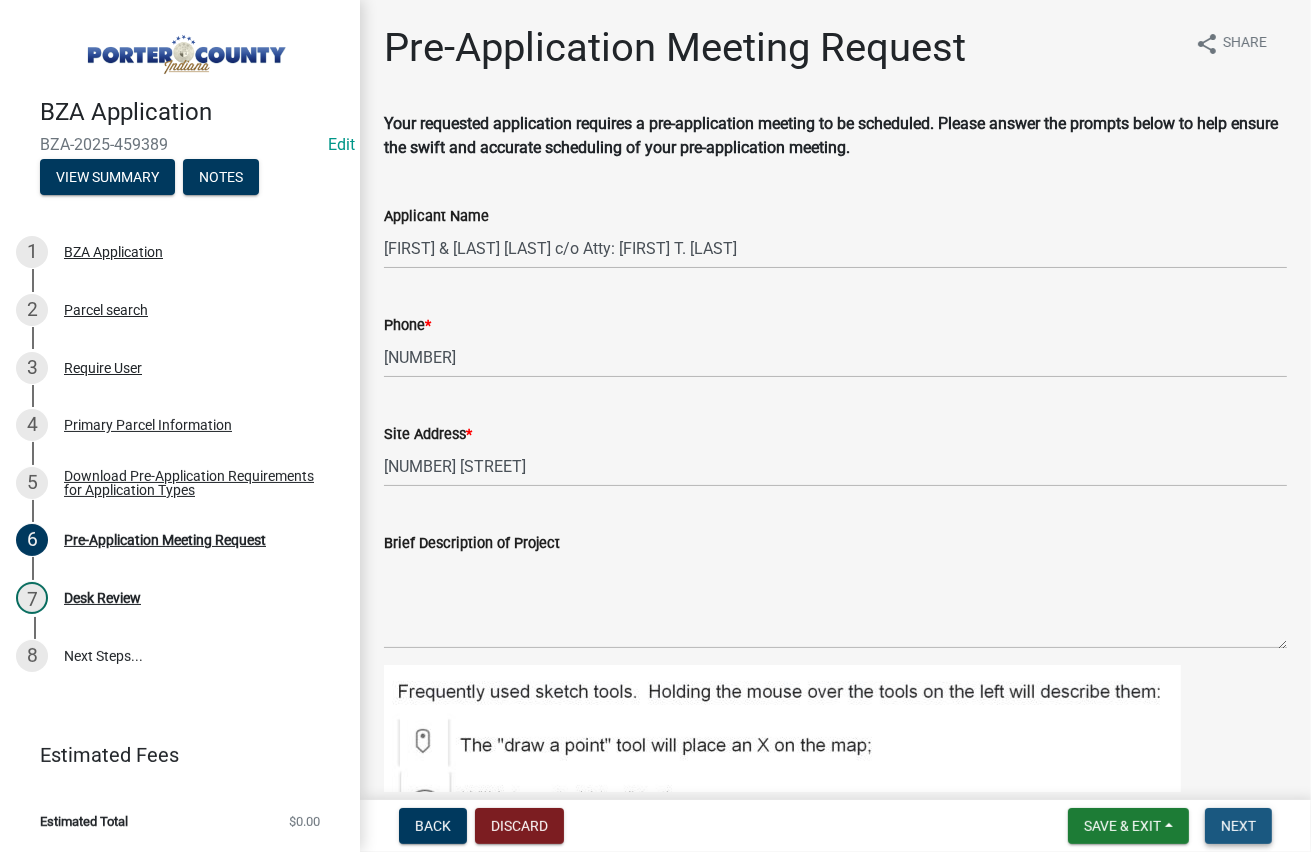 click on "Next" at bounding box center (1238, 826) 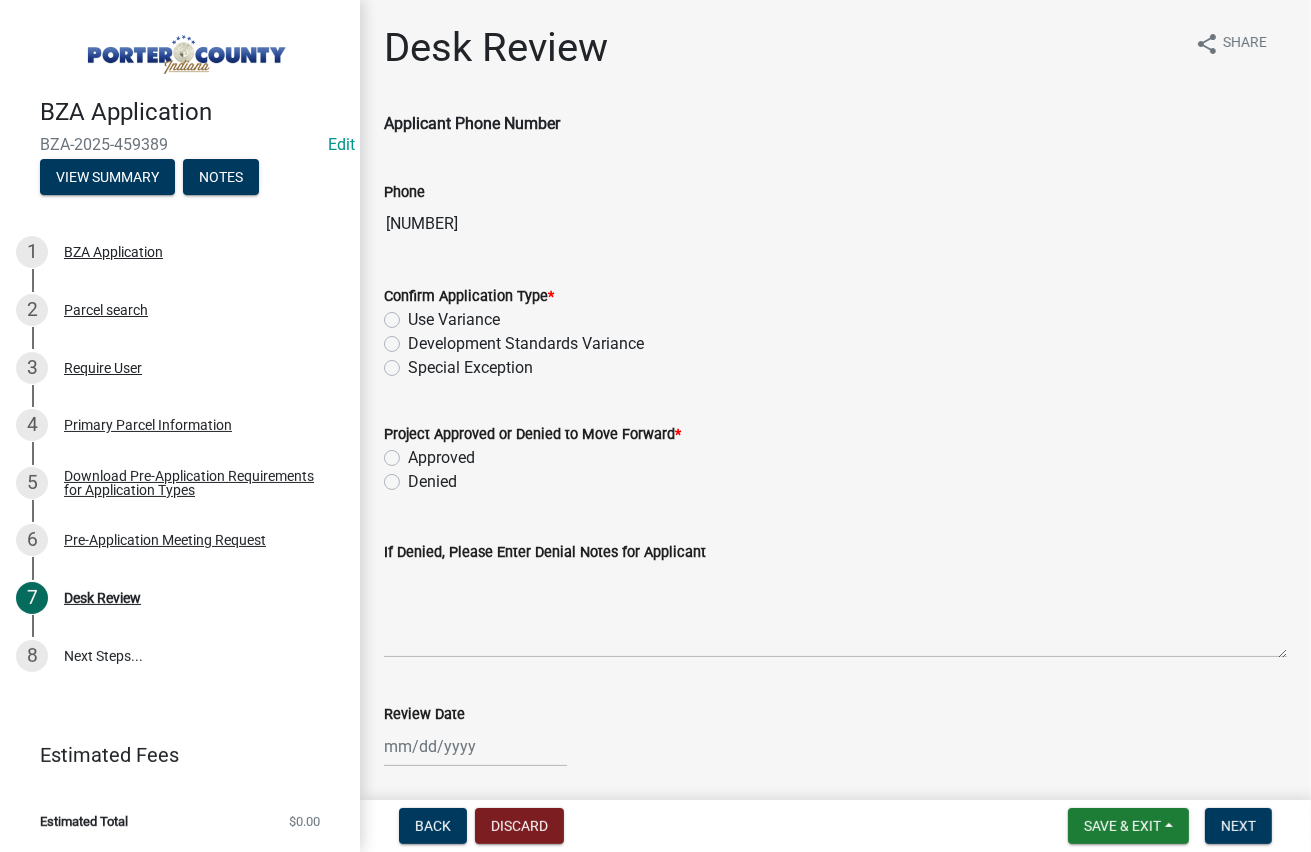 click on "Development Standards Variance" 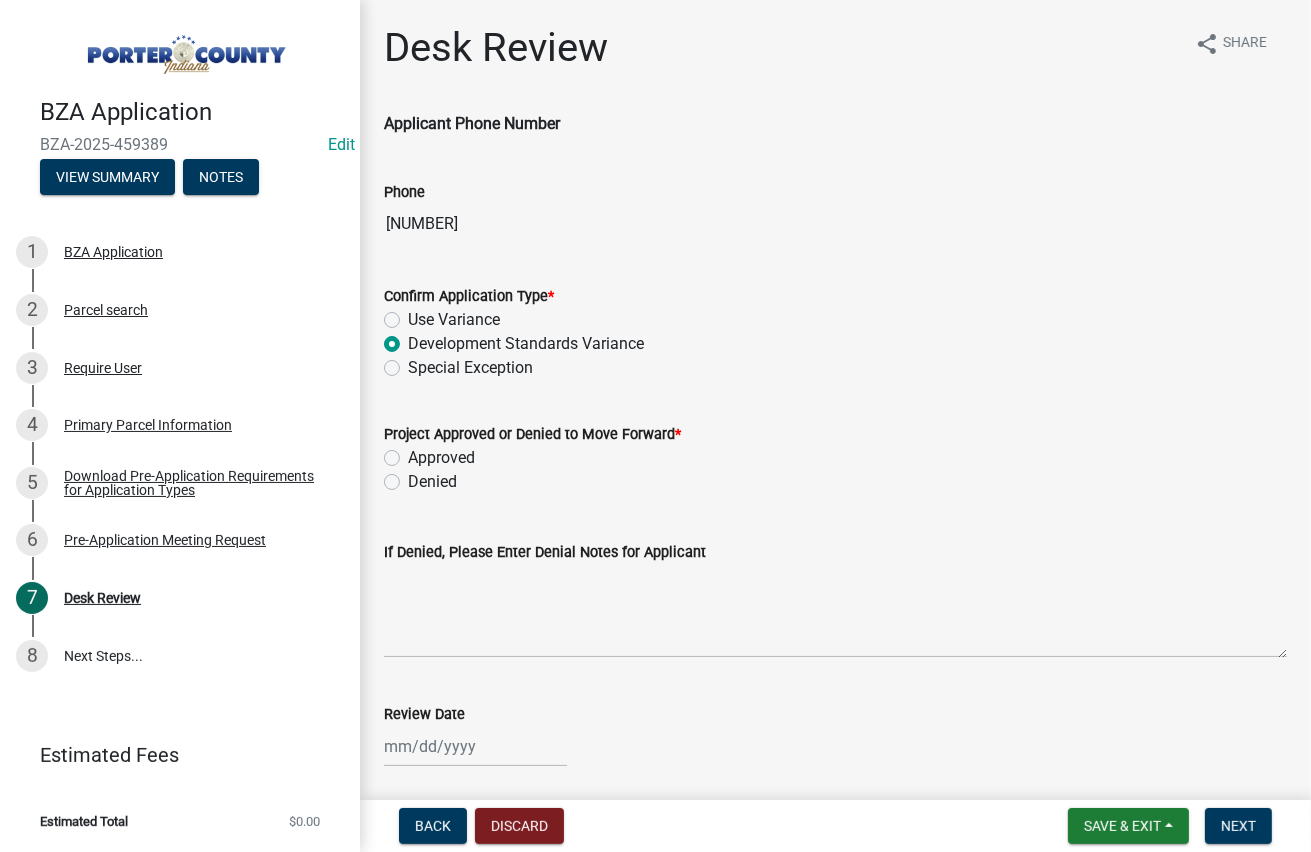 radio on "true" 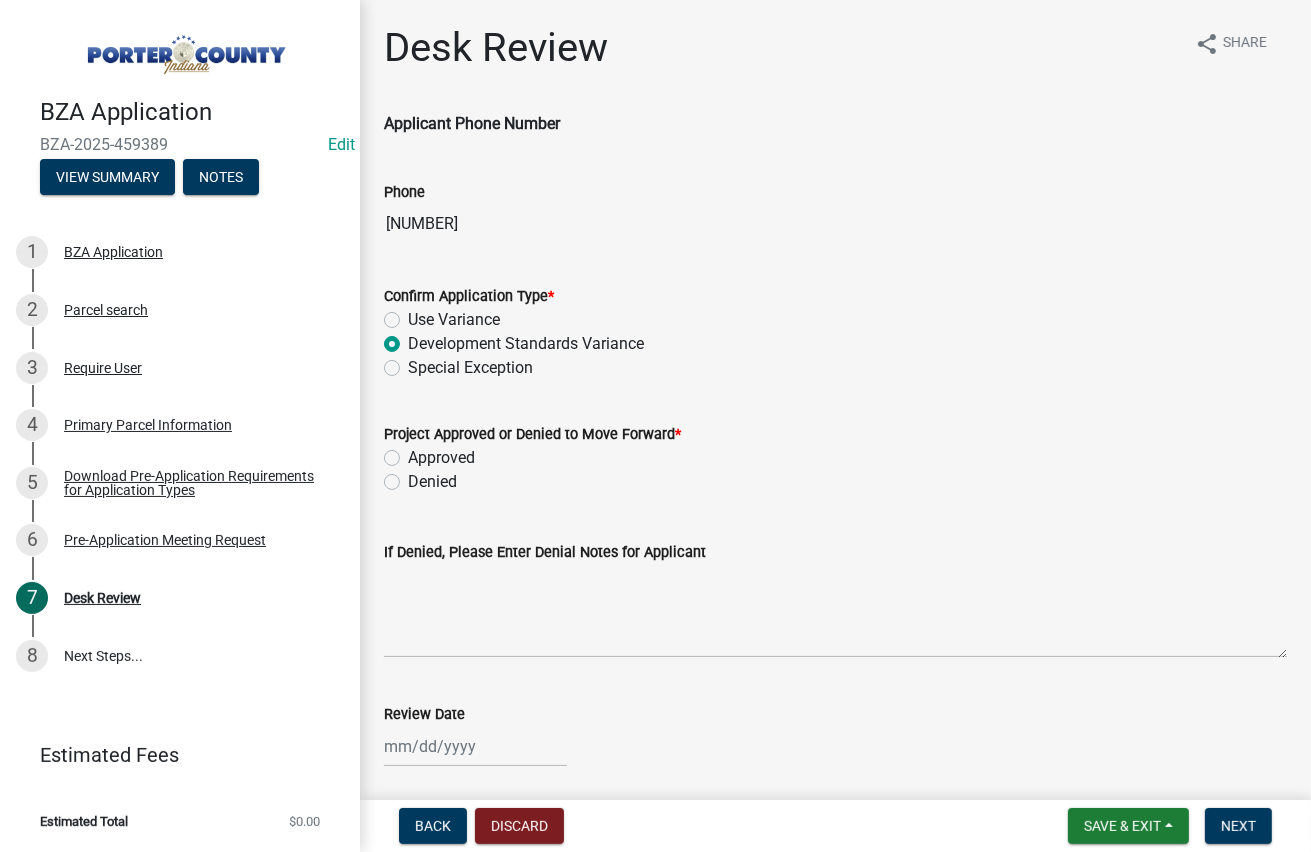 click on "Approved" 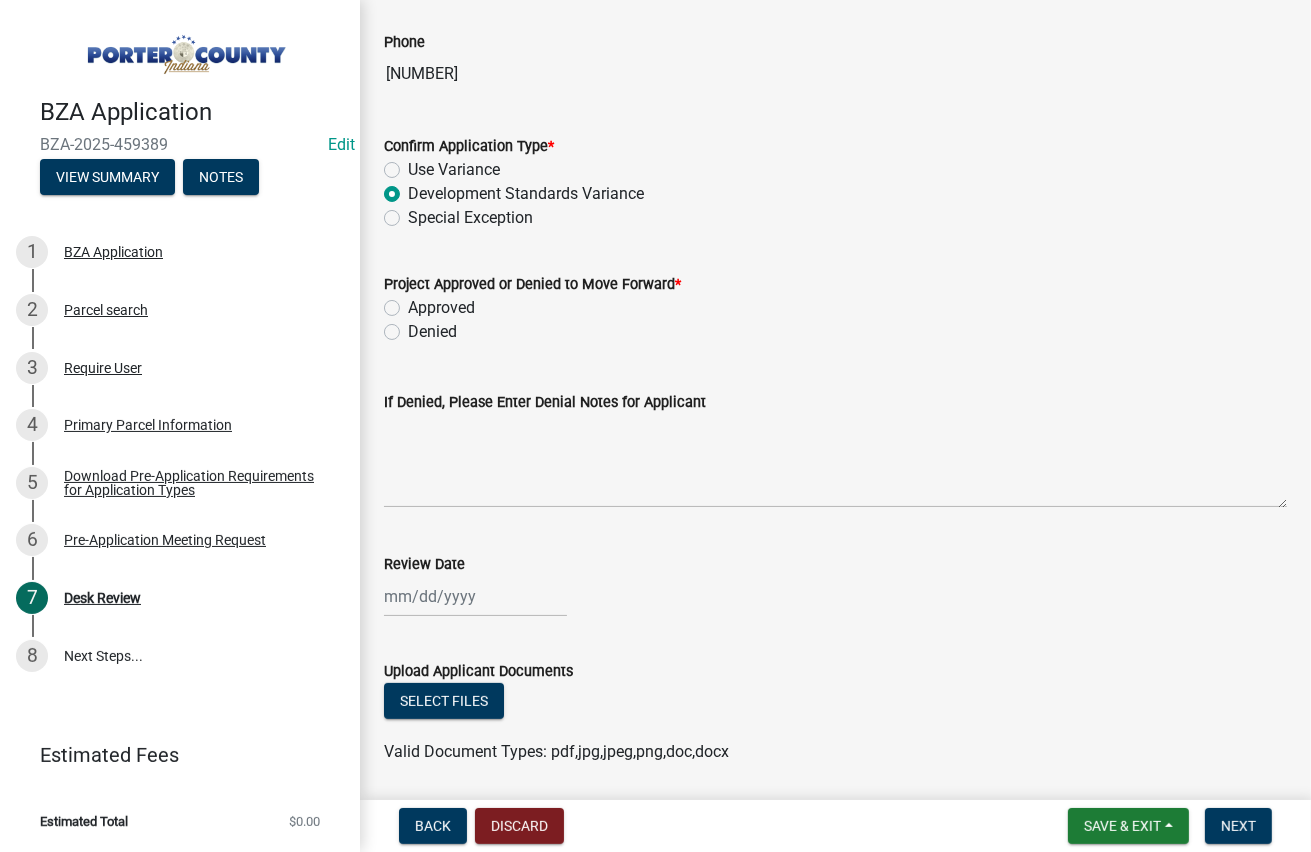 scroll, scrollTop: 200, scrollLeft: 0, axis: vertical 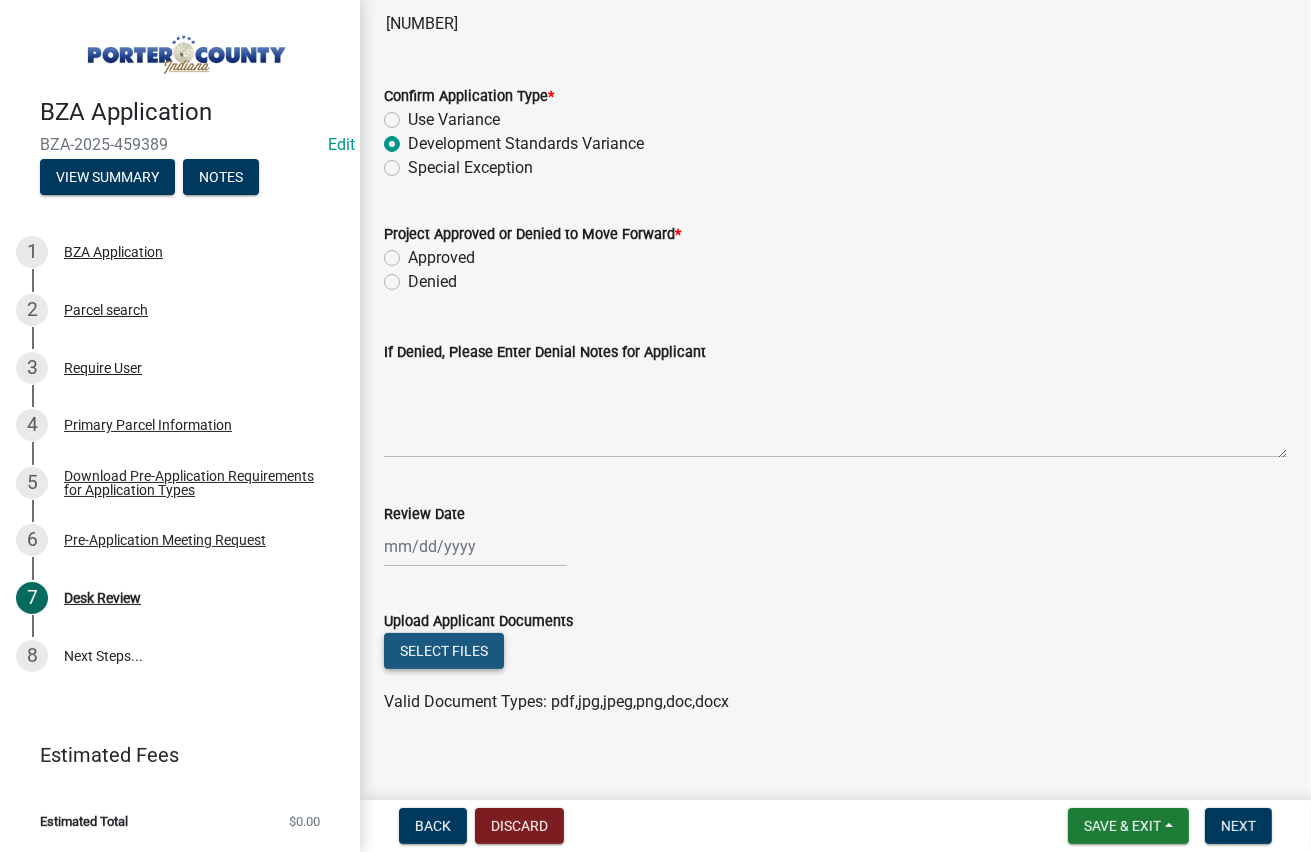 click on "Select files" 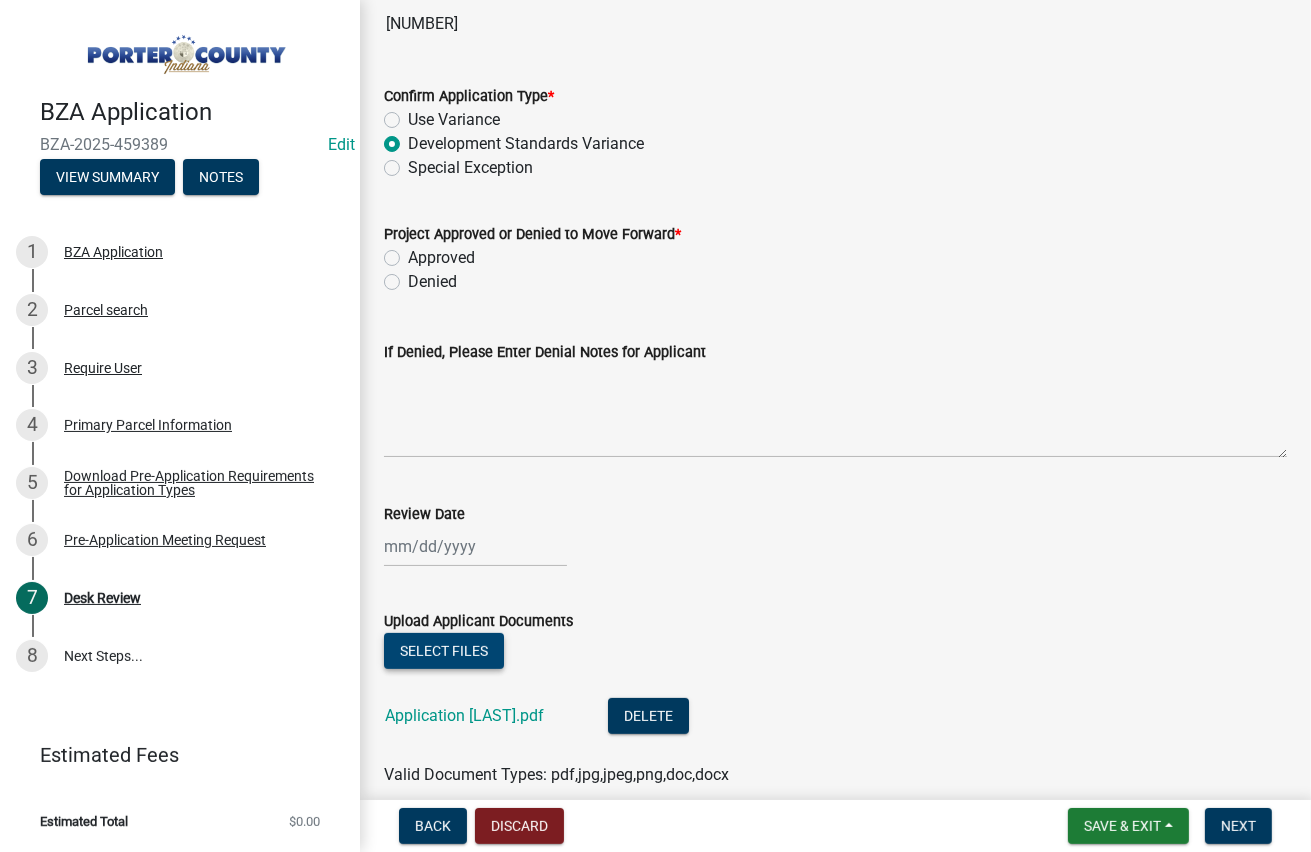 click on "Select files" 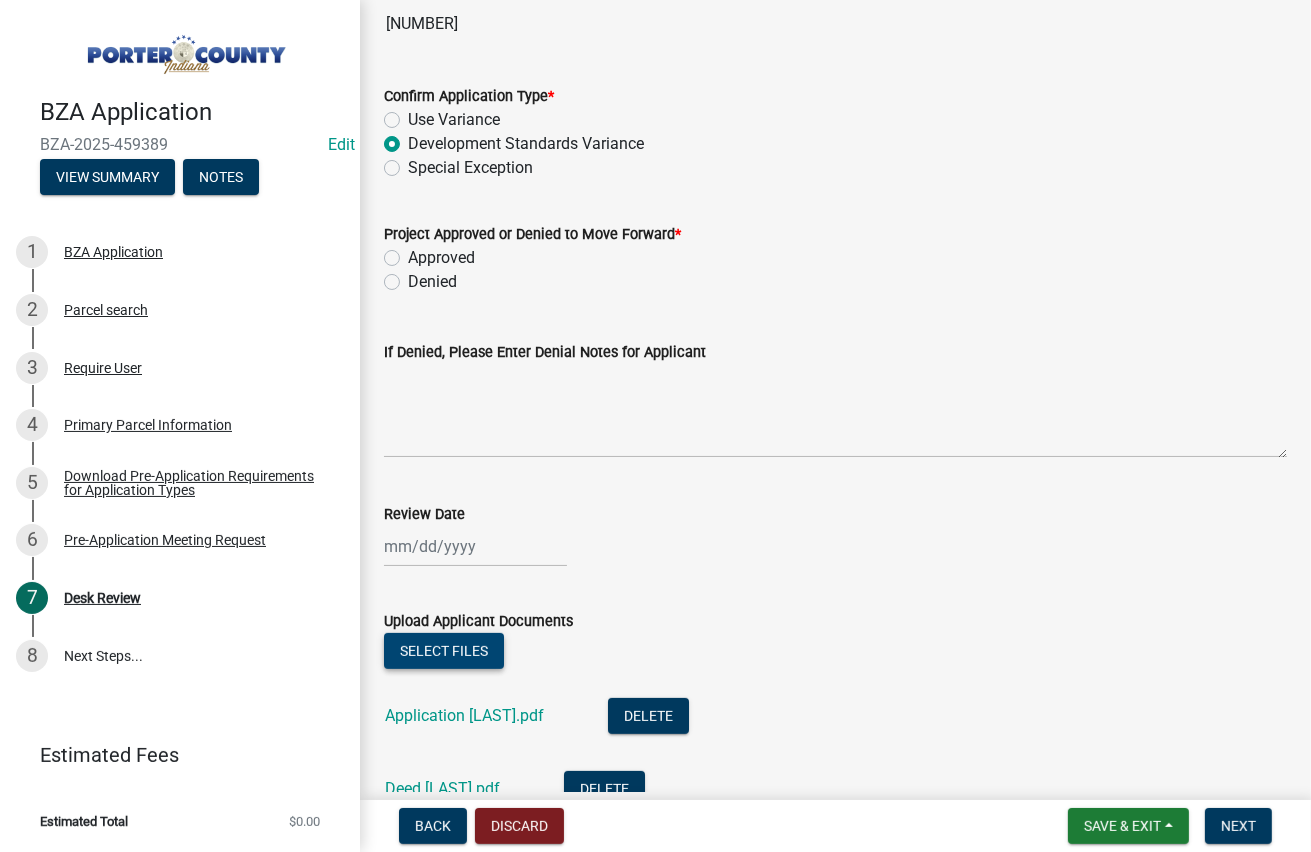 scroll, scrollTop: 300, scrollLeft: 0, axis: vertical 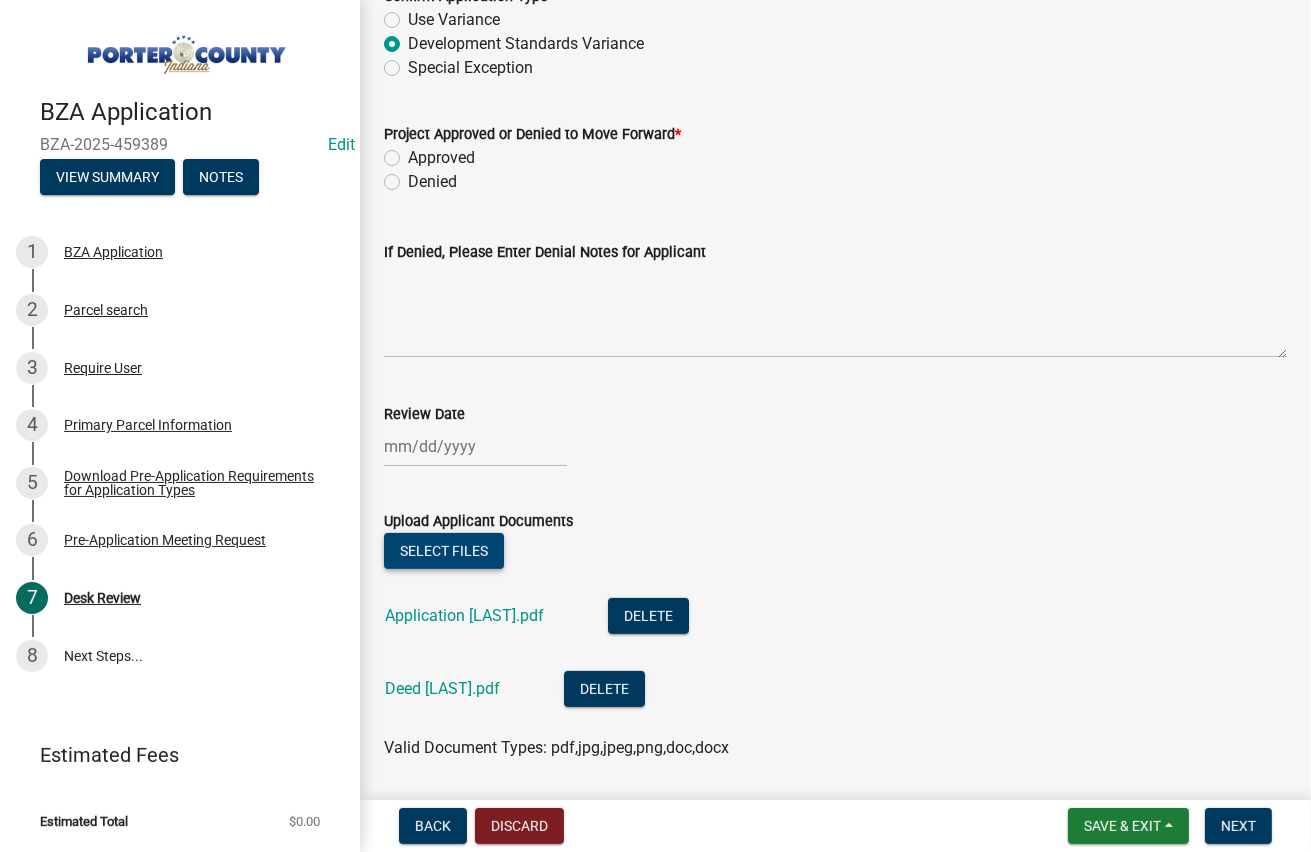 click on "Select files" 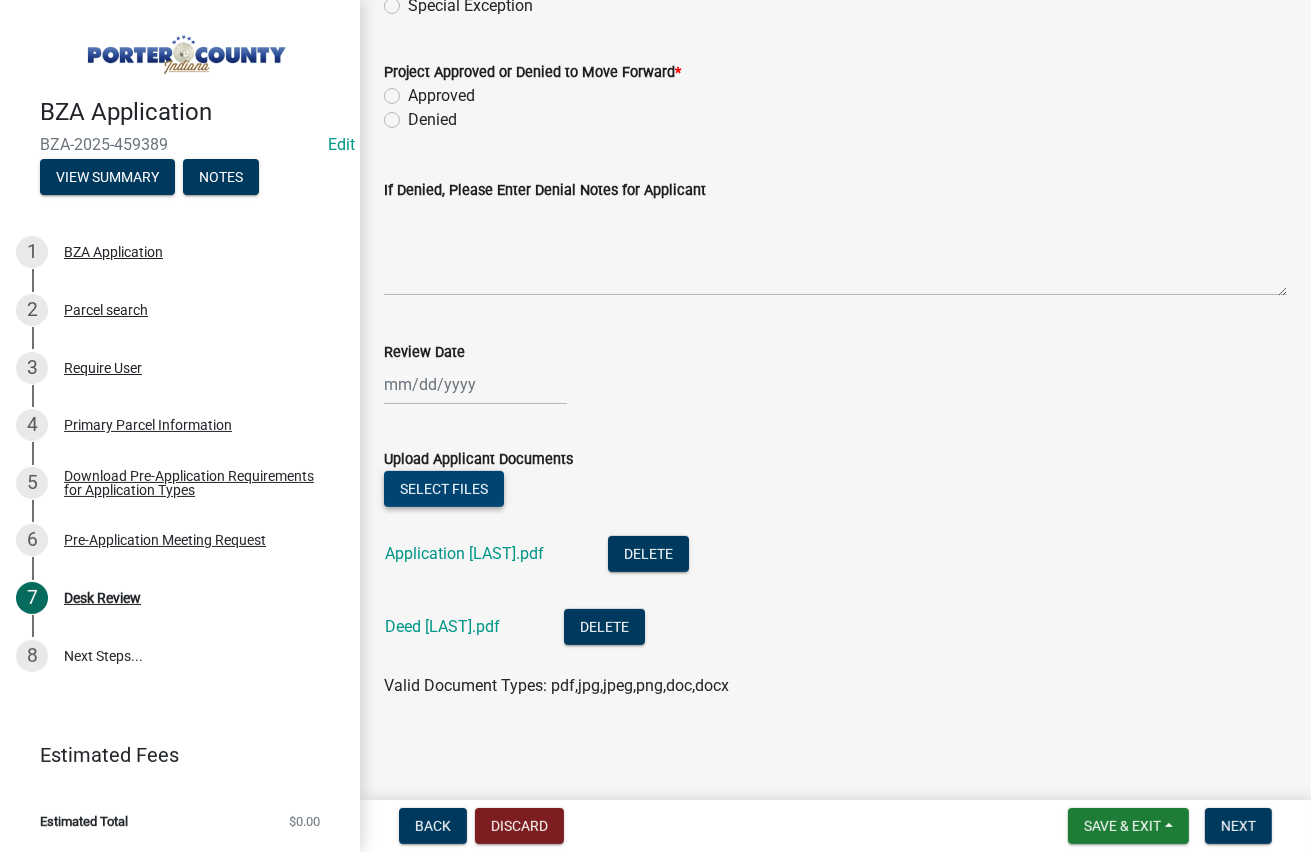 scroll, scrollTop: 364, scrollLeft: 0, axis: vertical 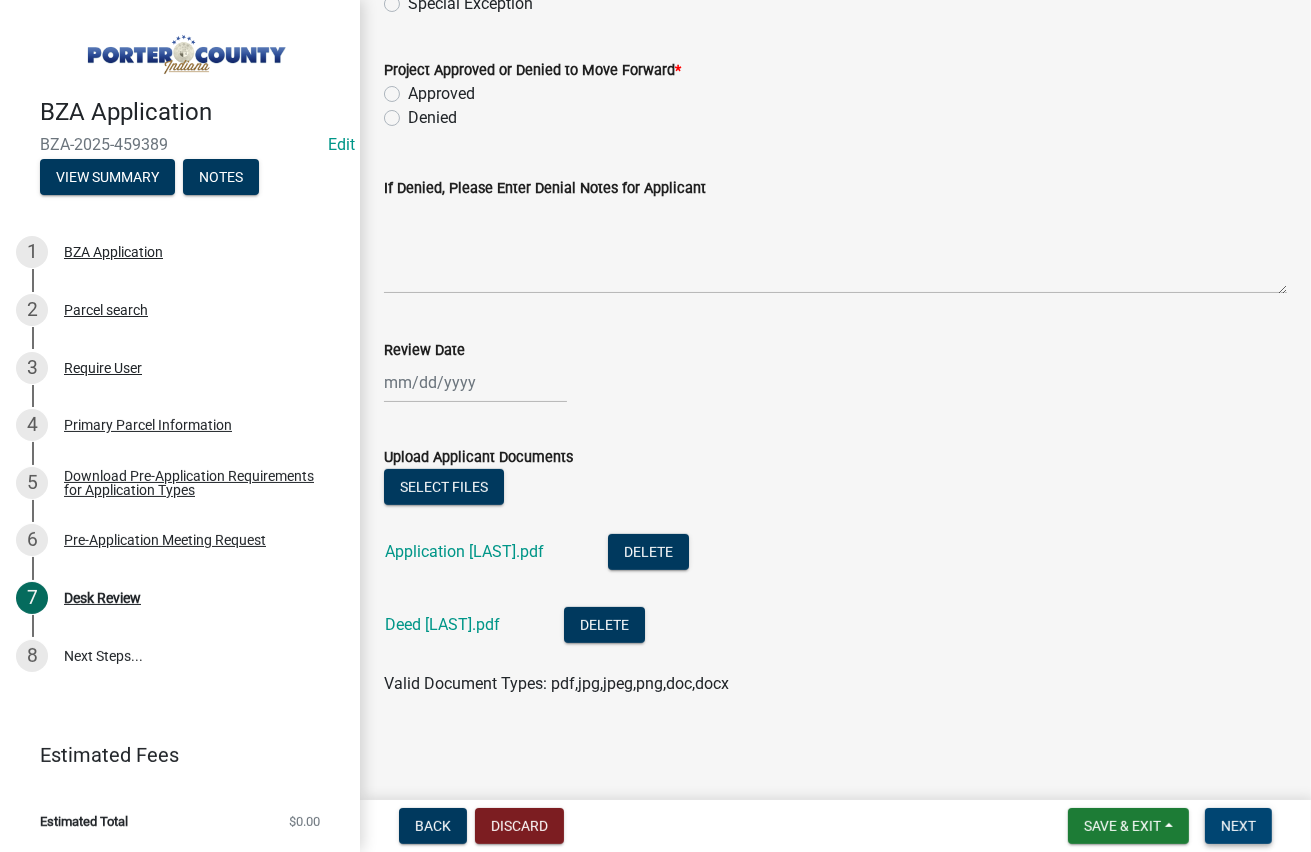 click on "Next" at bounding box center [1238, 826] 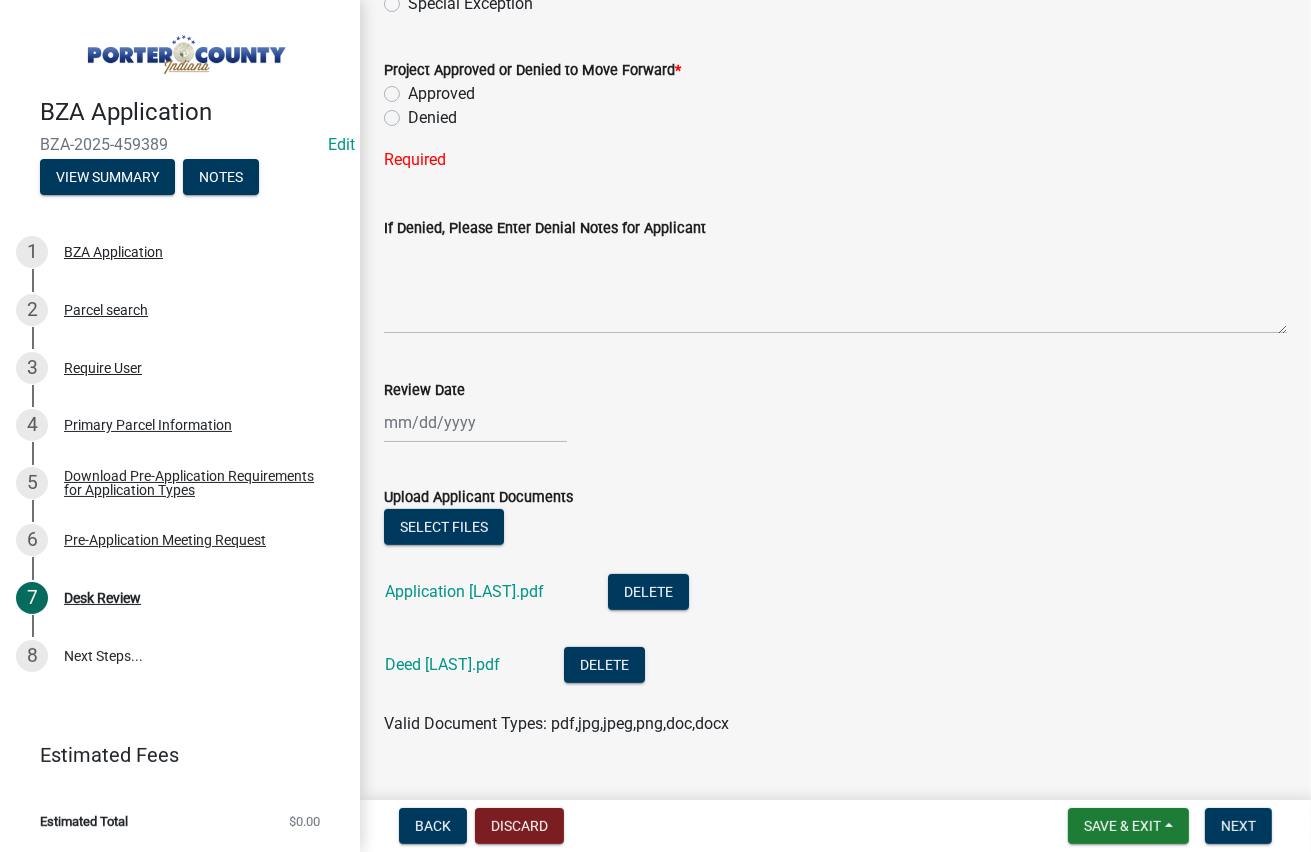 click on "Approved" 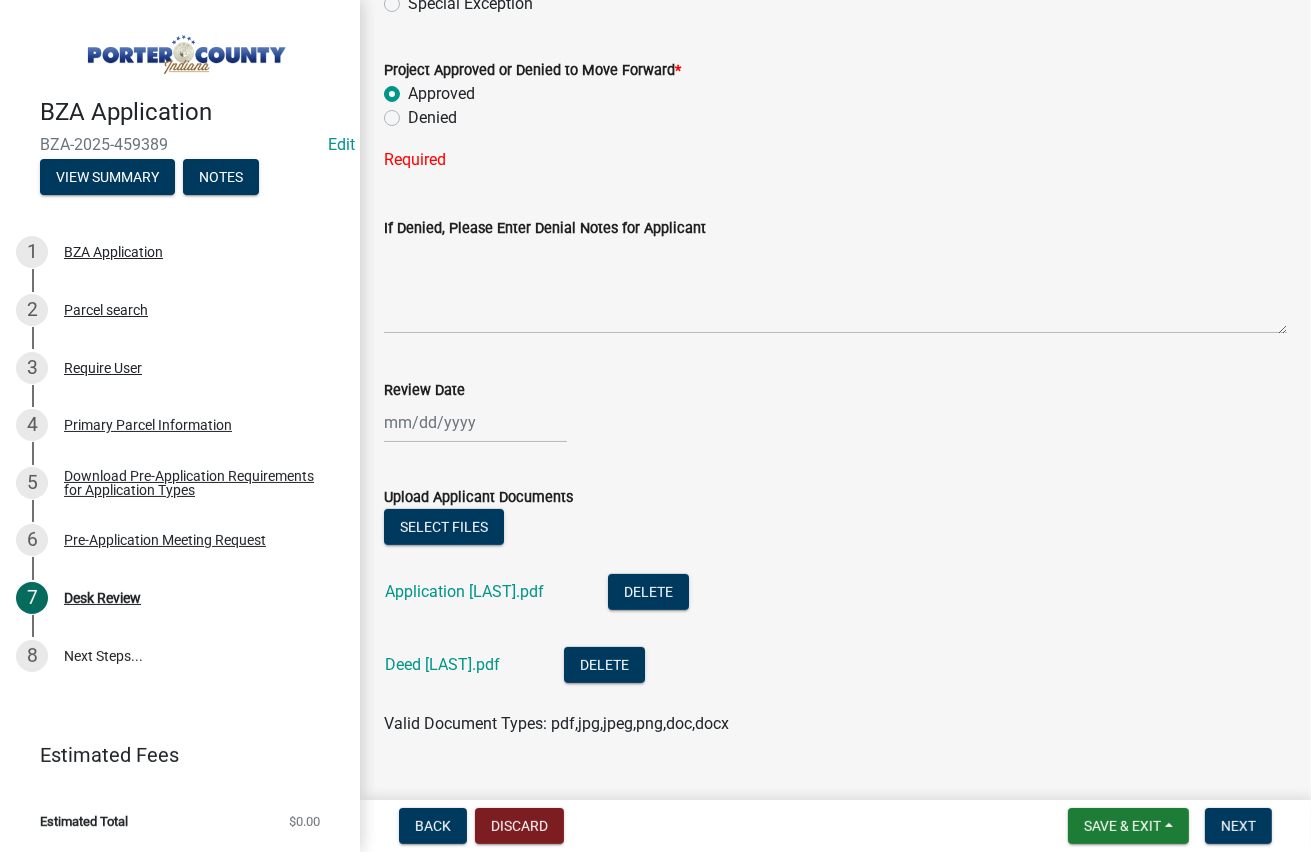 radio on "true" 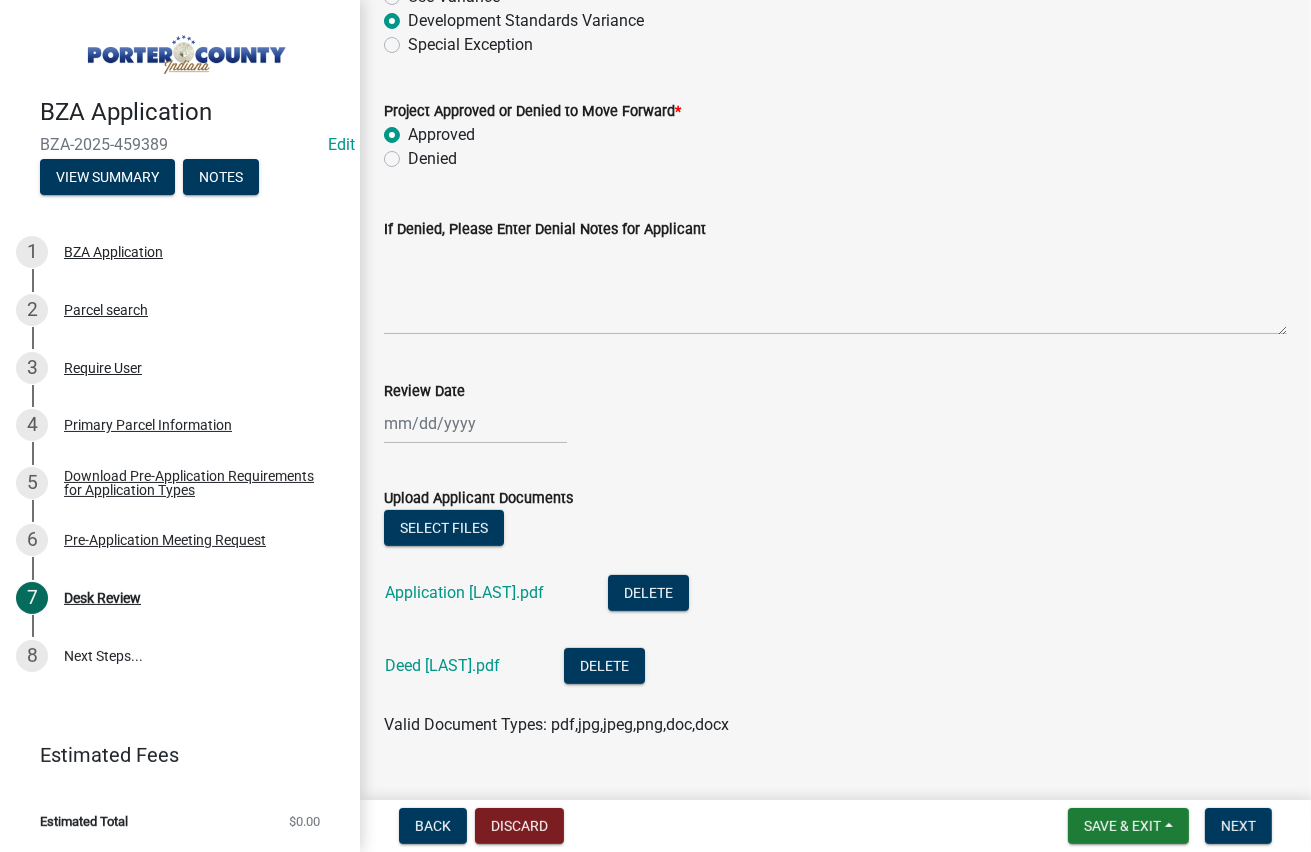 scroll, scrollTop: 364, scrollLeft: 0, axis: vertical 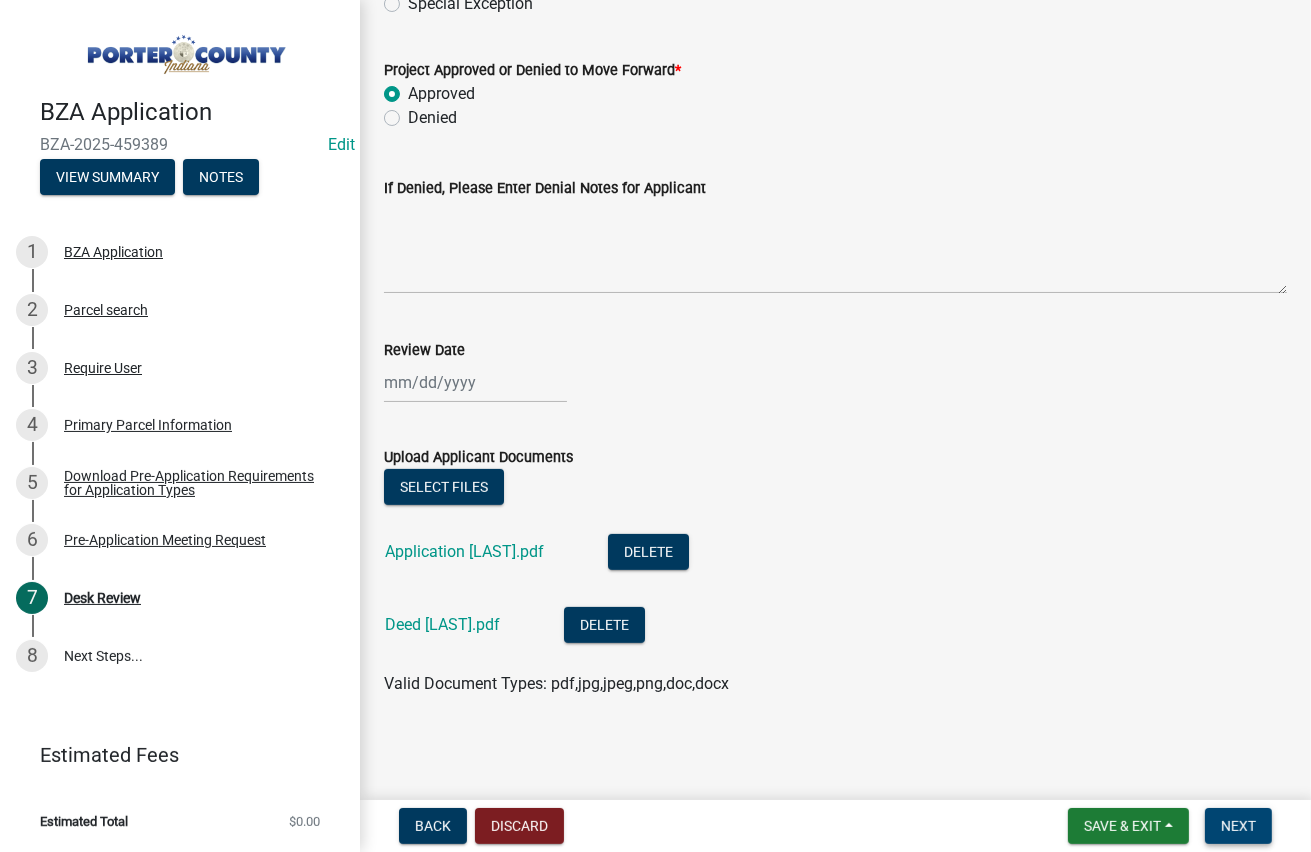 click on "Next" at bounding box center [1238, 826] 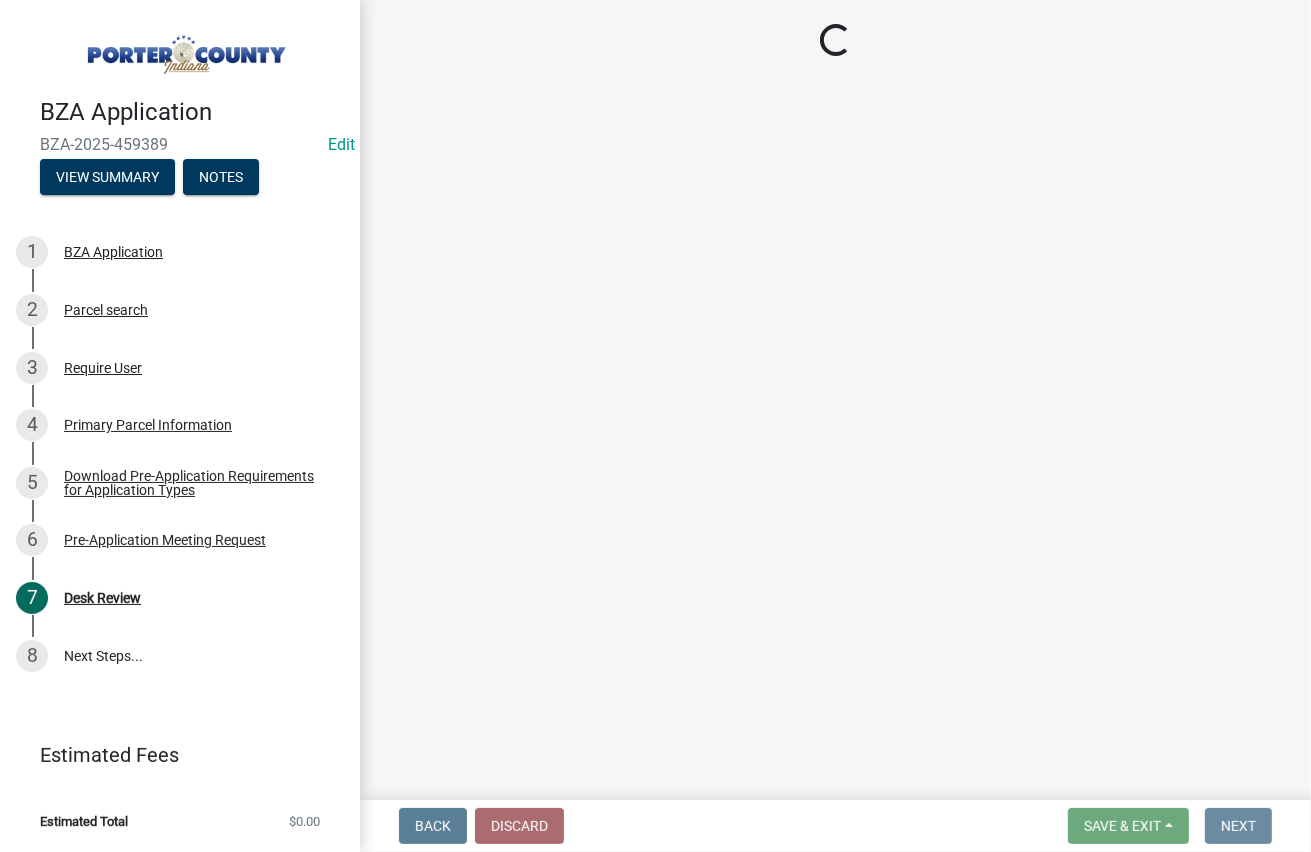 scroll, scrollTop: 0, scrollLeft: 0, axis: both 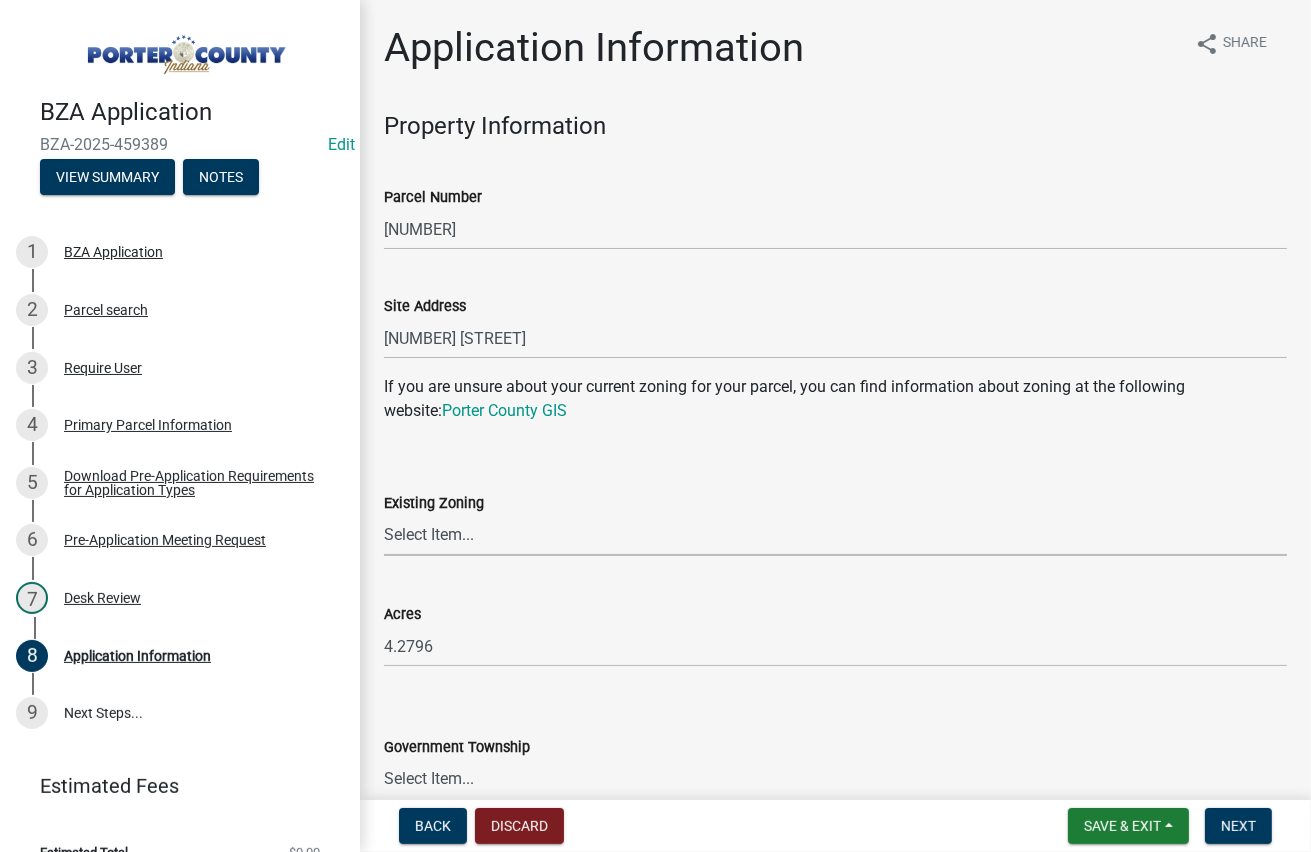 click on "Select Item...   A1   A2   CH   CM   CN   I1   I2   I3   IN   MP   OT   P1   P2   PUD   R1   R2   R3   R4   RL   RR" at bounding box center (835, 535) 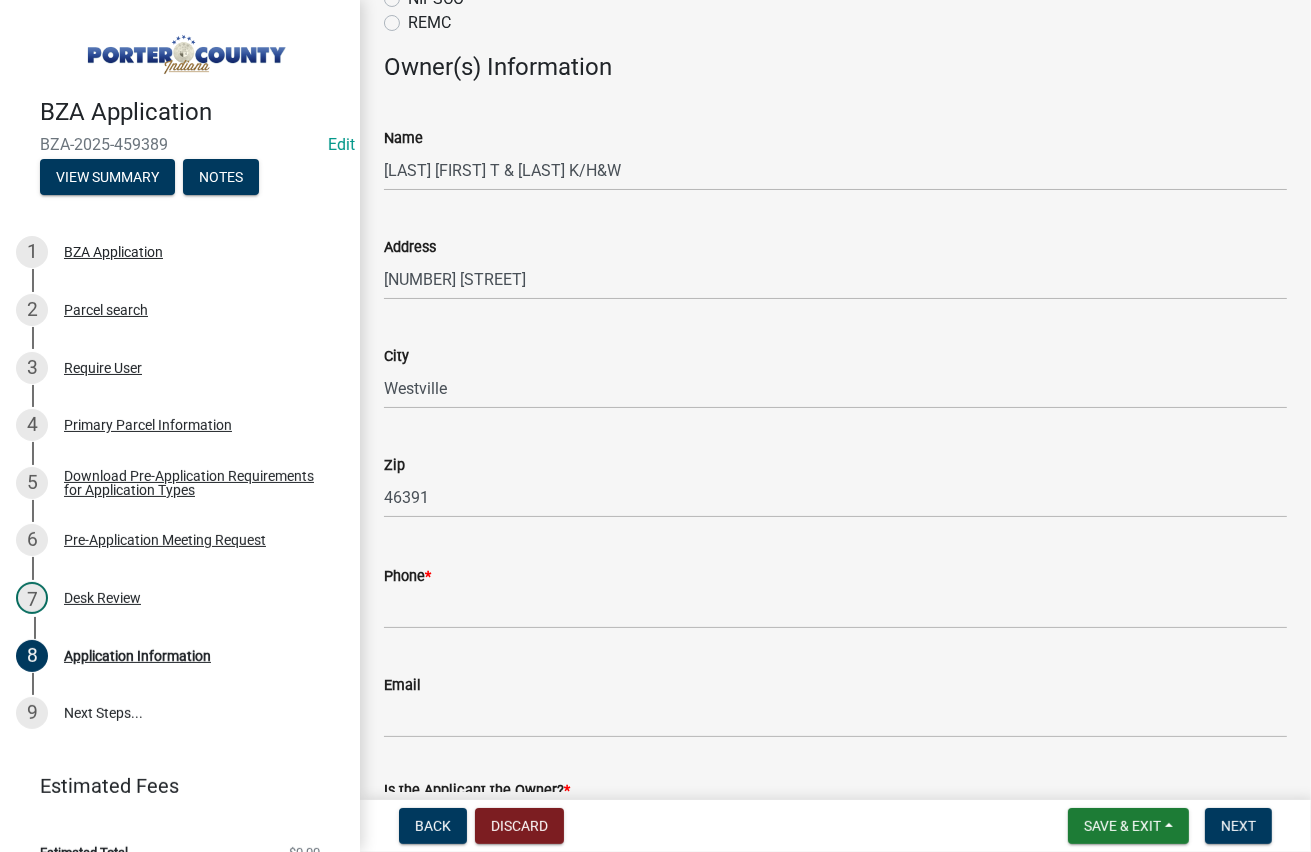 scroll, scrollTop: 1688, scrollLeft: 0, axis: vertical 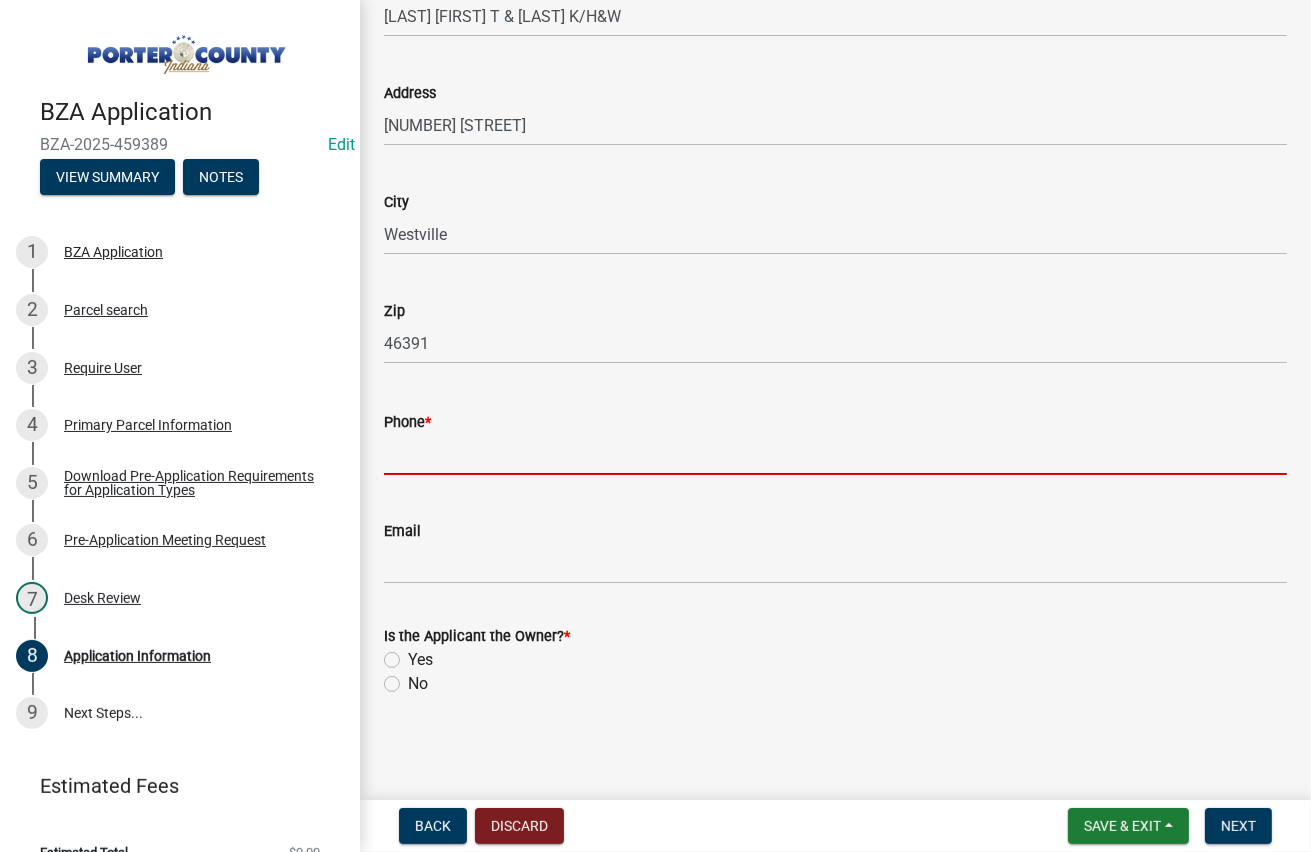 click on "Phone  *" at bounding box center (835, 454) 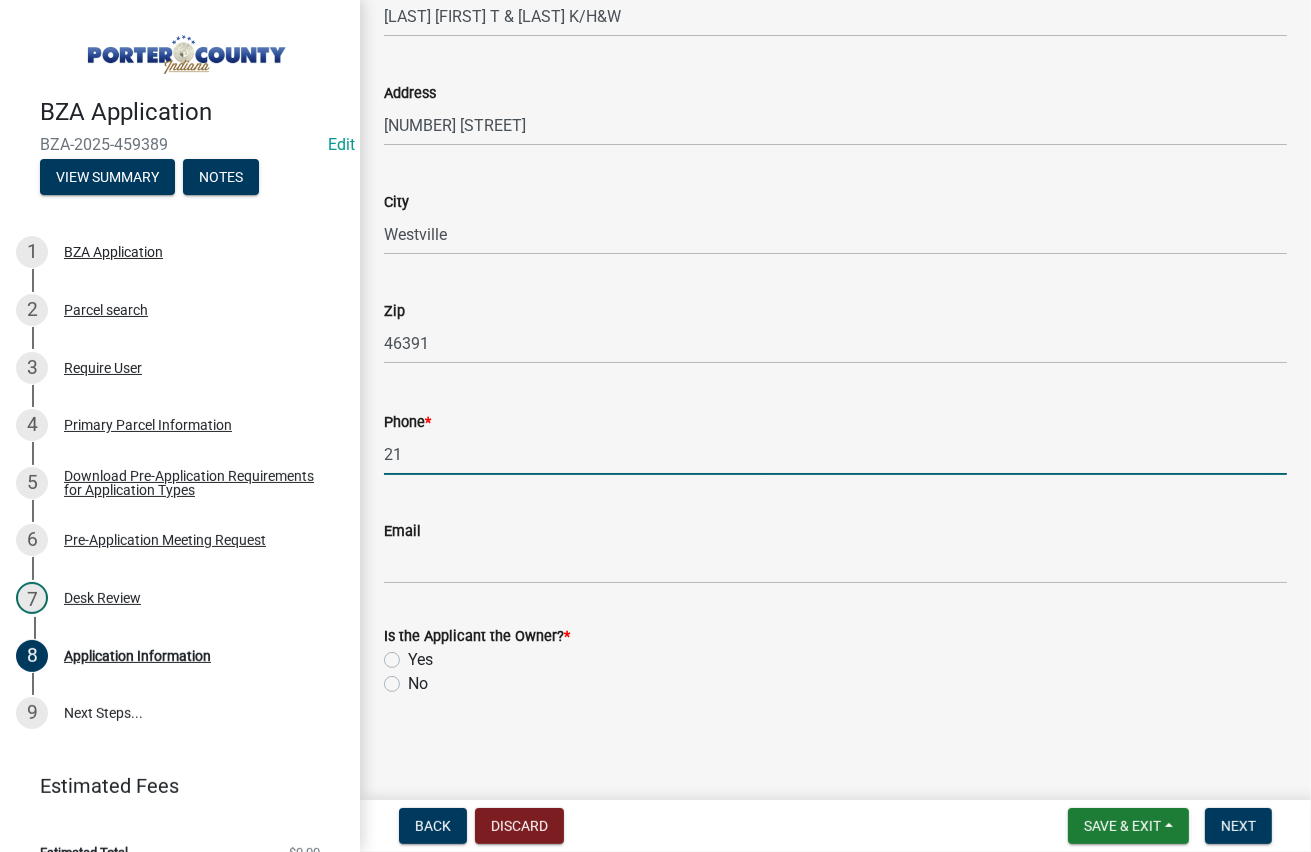 type on "2" 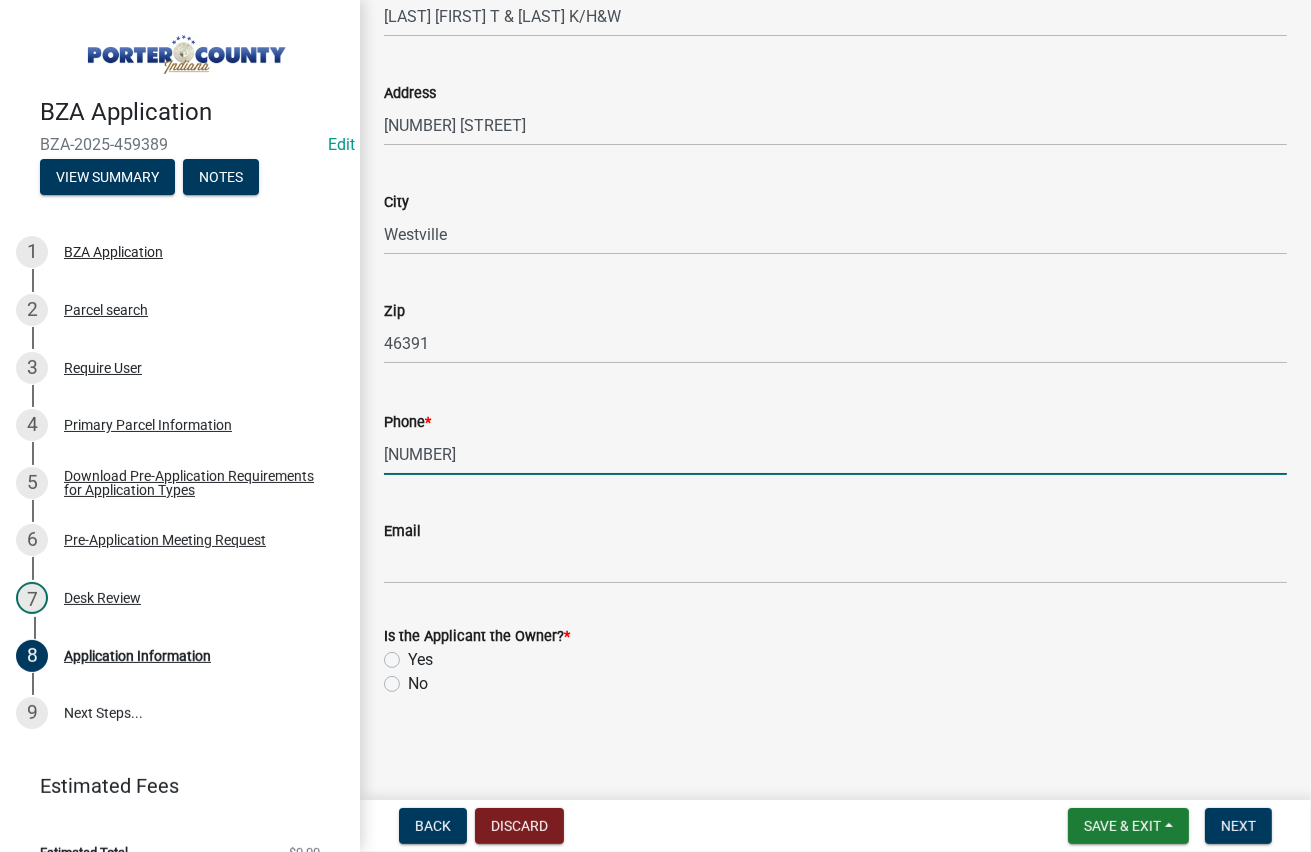 type on "[NUMBER]" 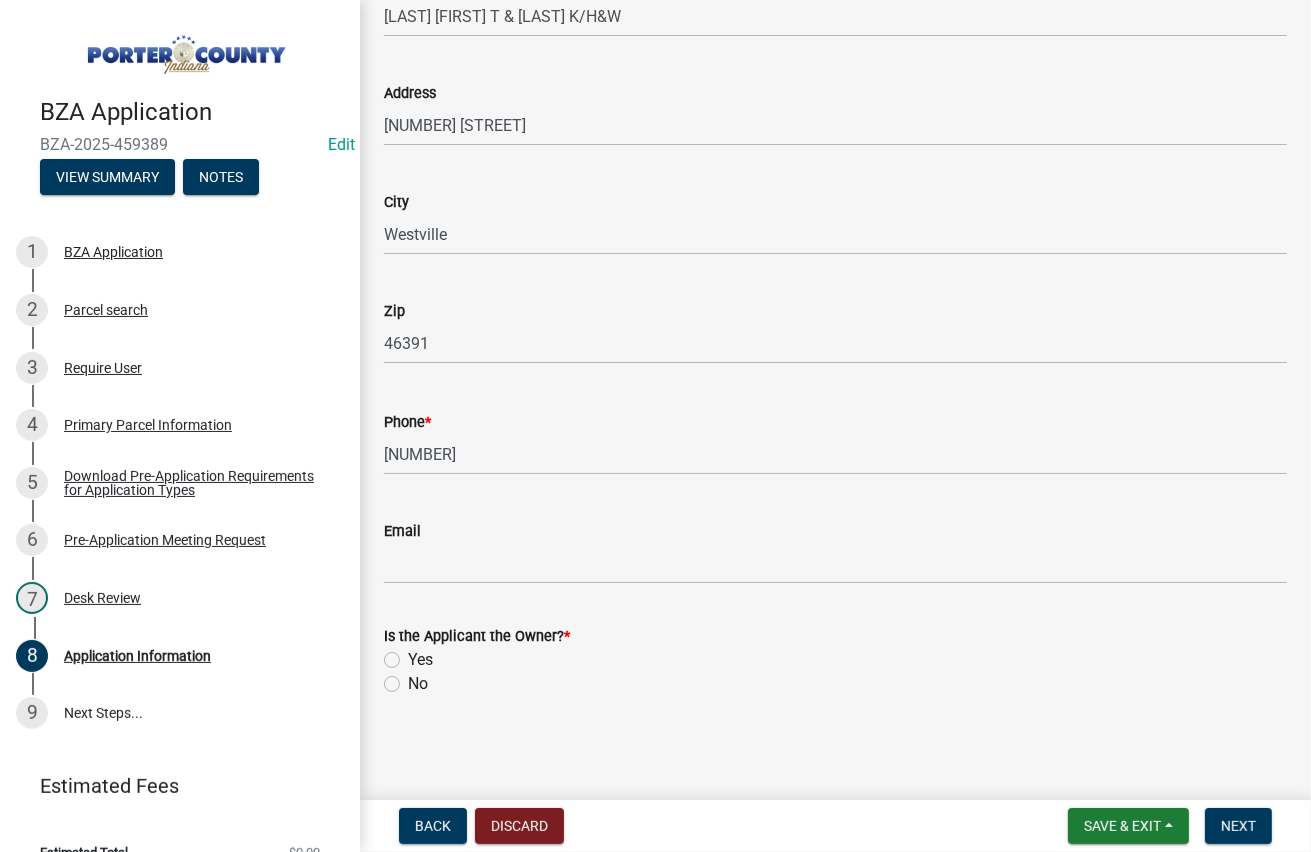 click on "Yes" 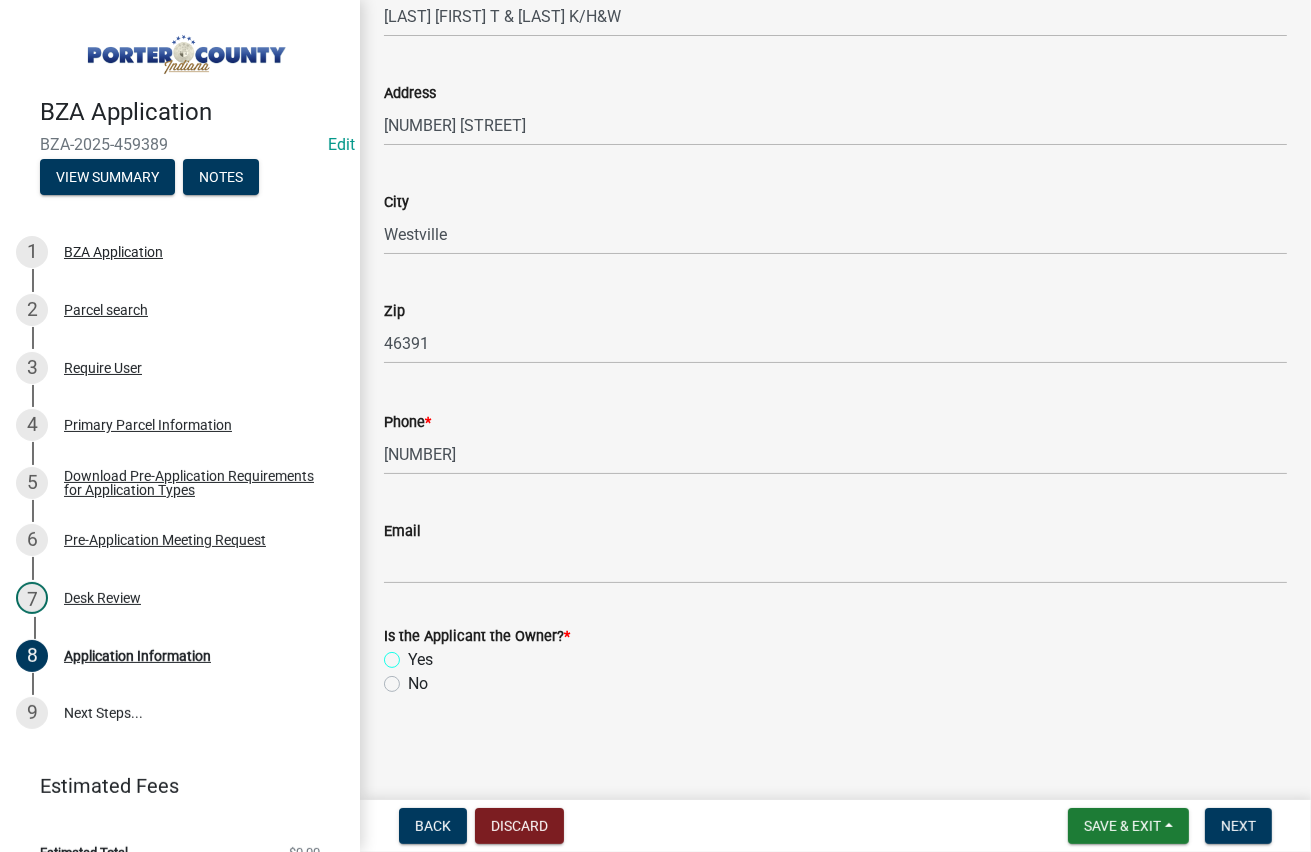 click on "Yes" at bounding box center (414, 654) 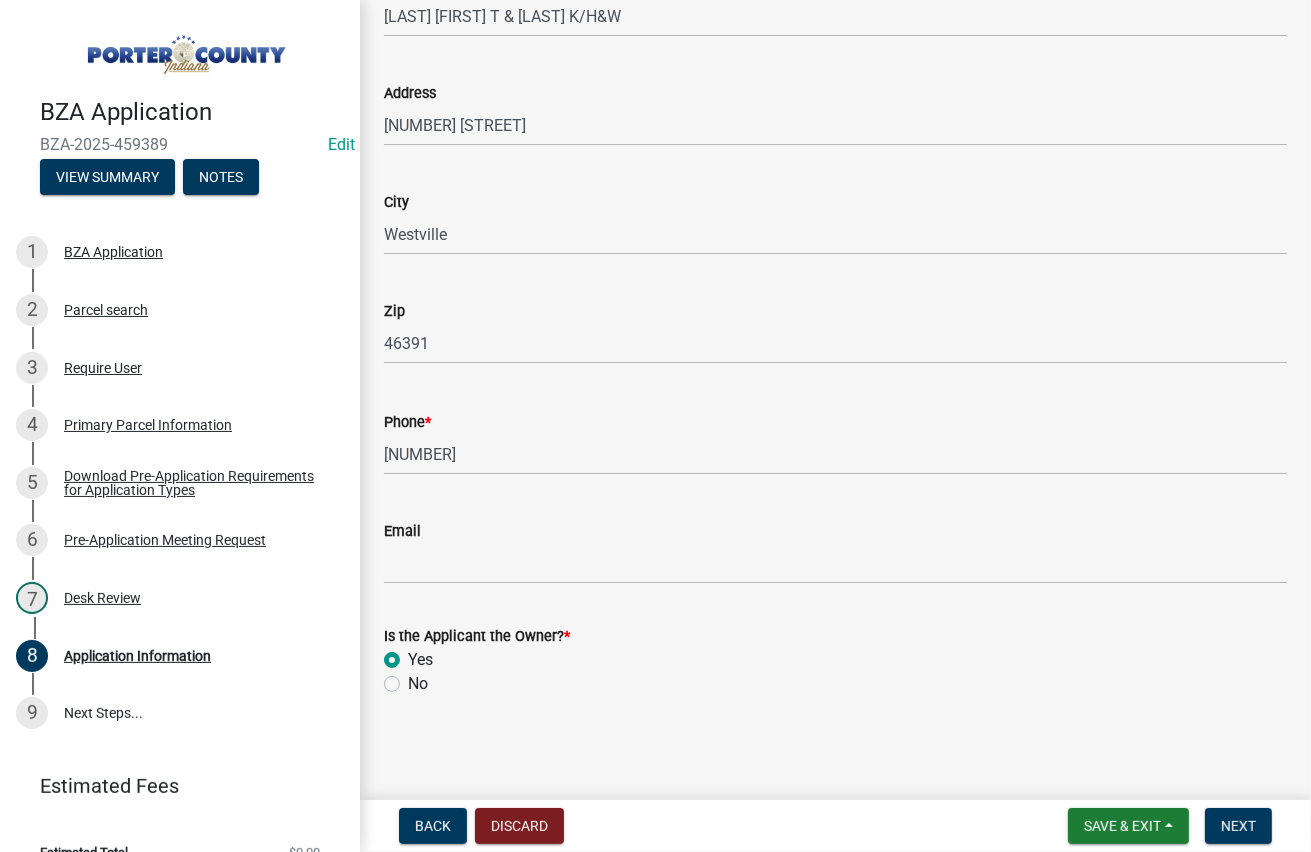 radio on "true" 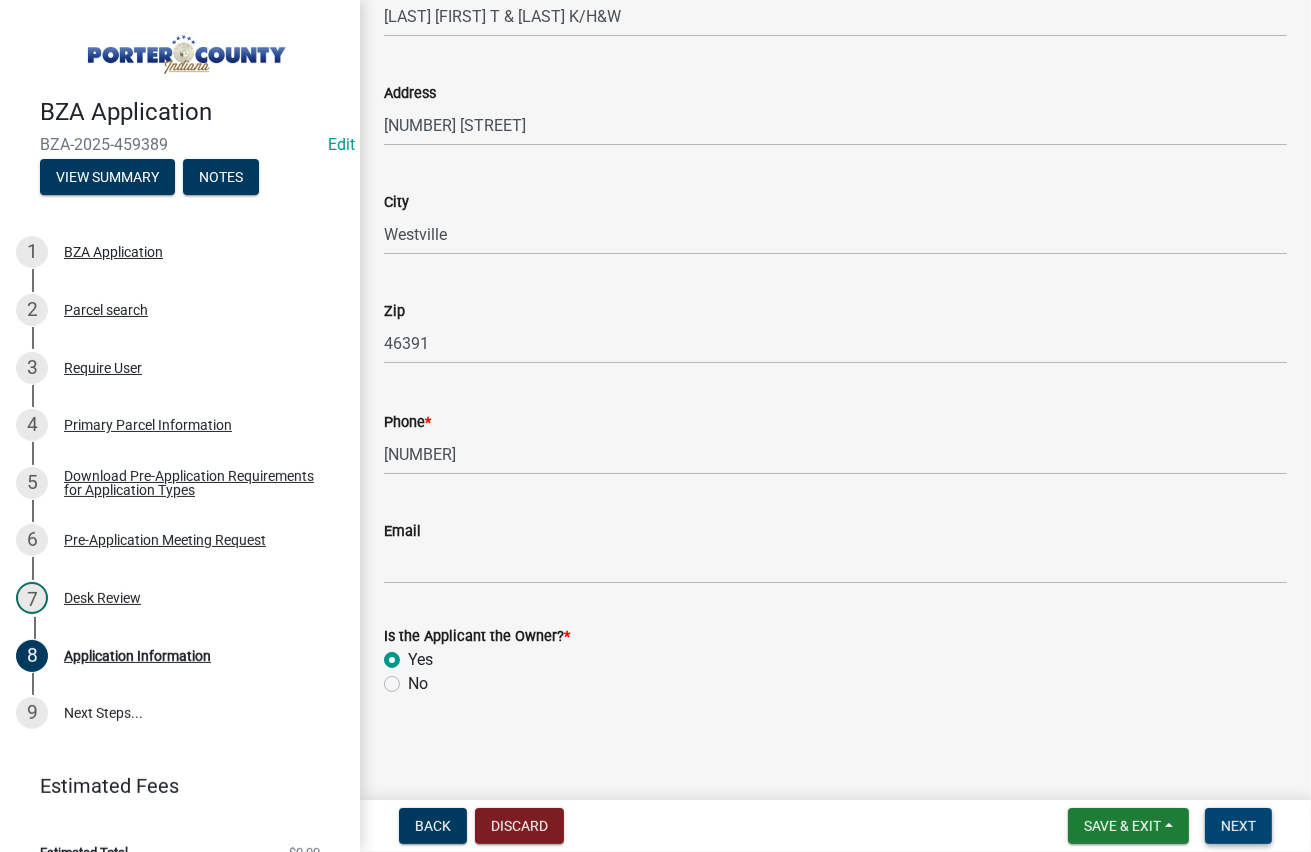 click on "Next" at bounding box center (1238, 826) 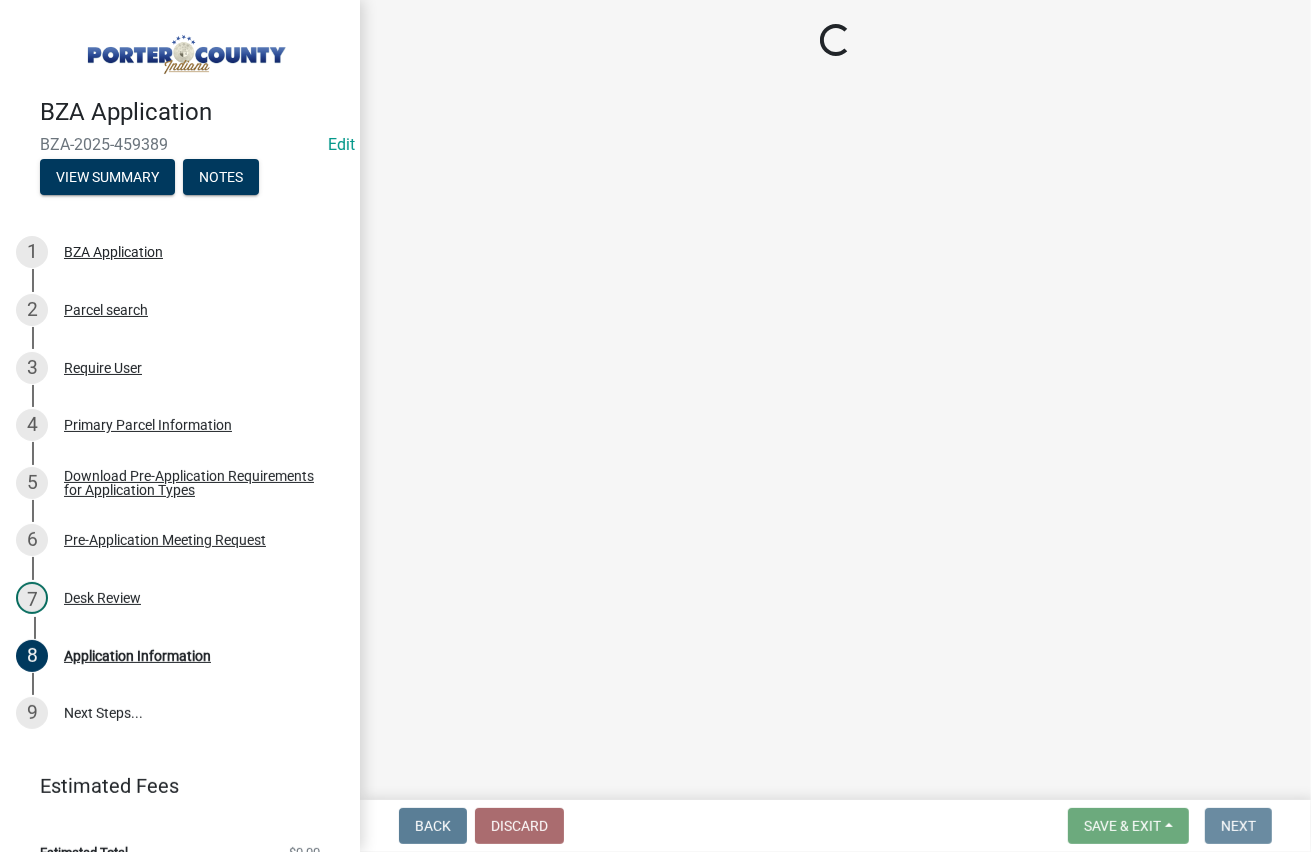 scroll, scrollTop: 0, scrollLeft: 0, axis: both 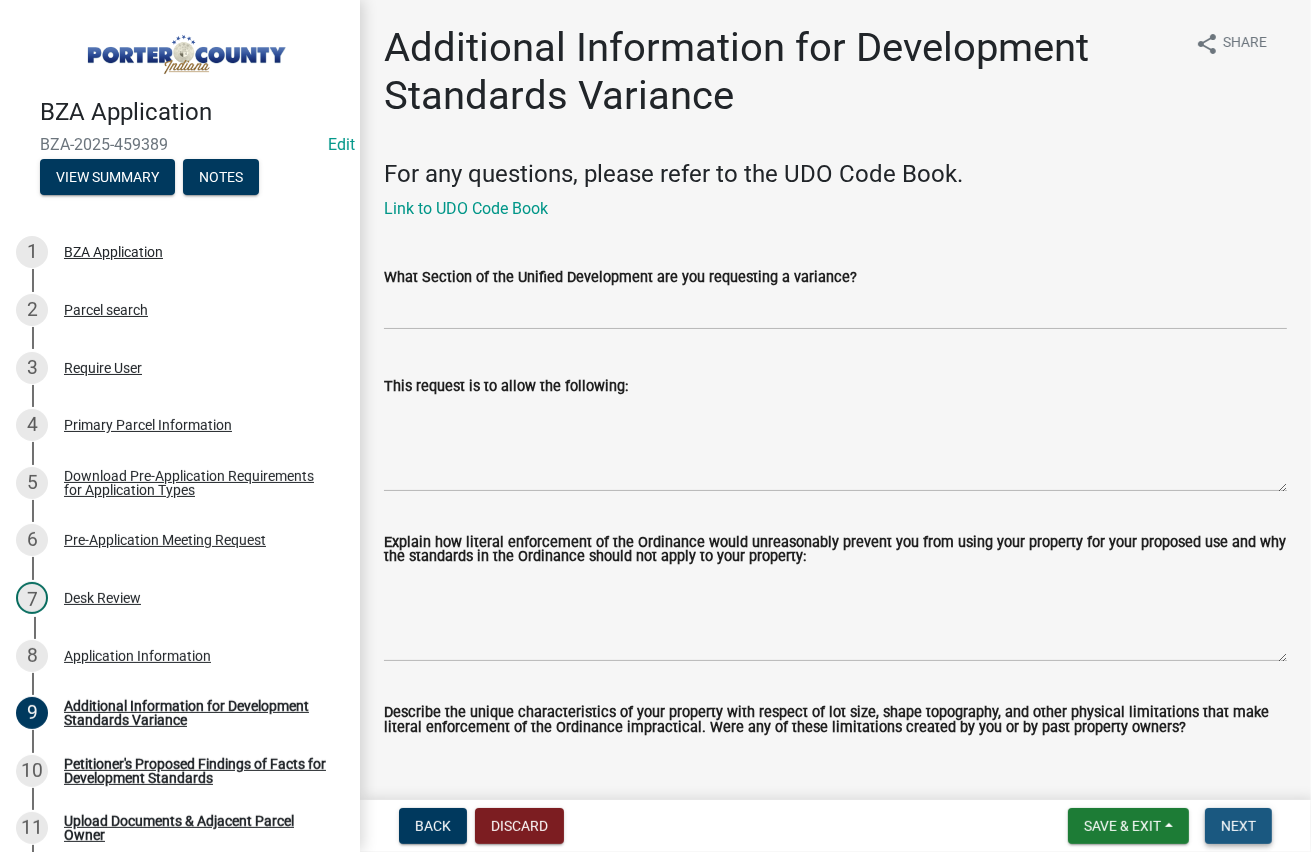click on "Next" at bounding box center [1238, 826] 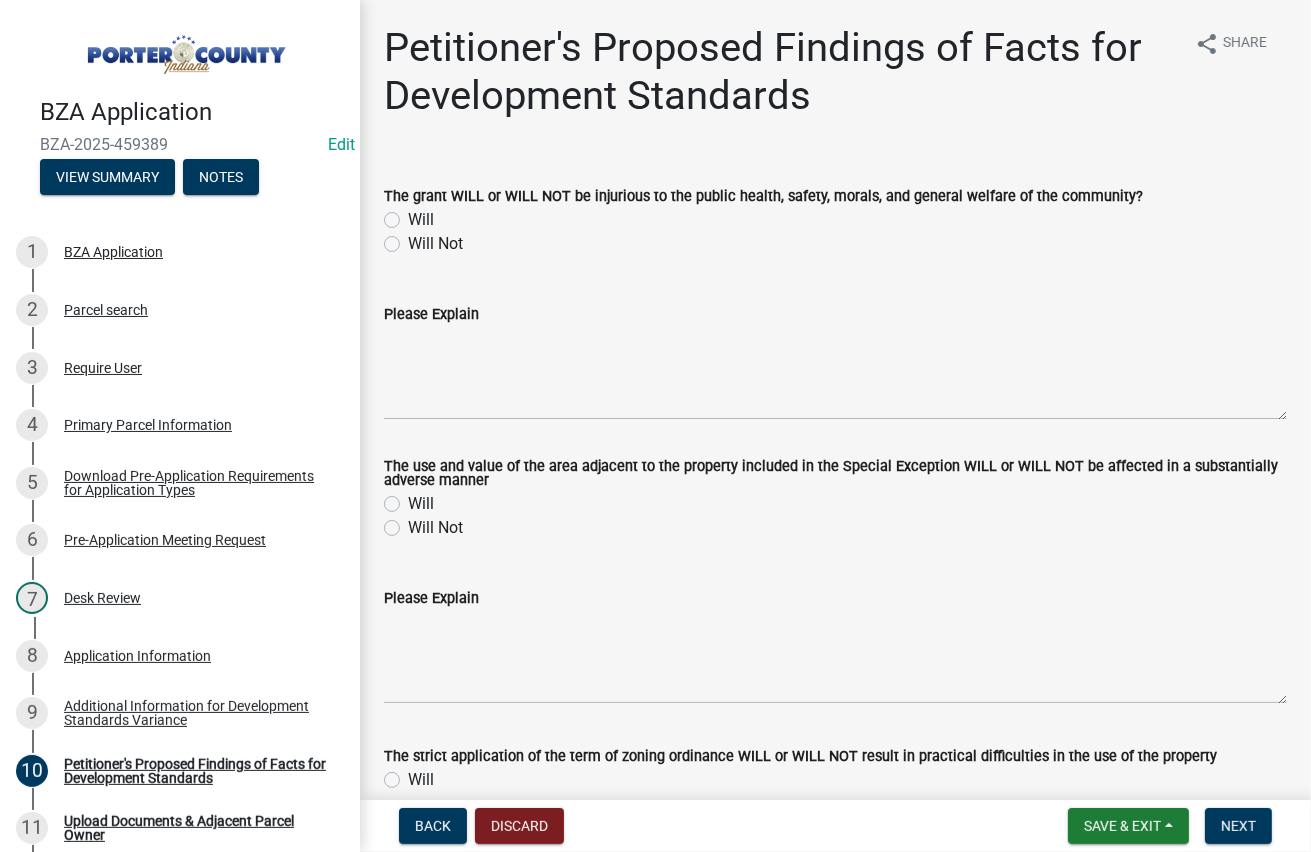 scroll, scrollTop: 400, scrollLeft: 0, axis: vertical 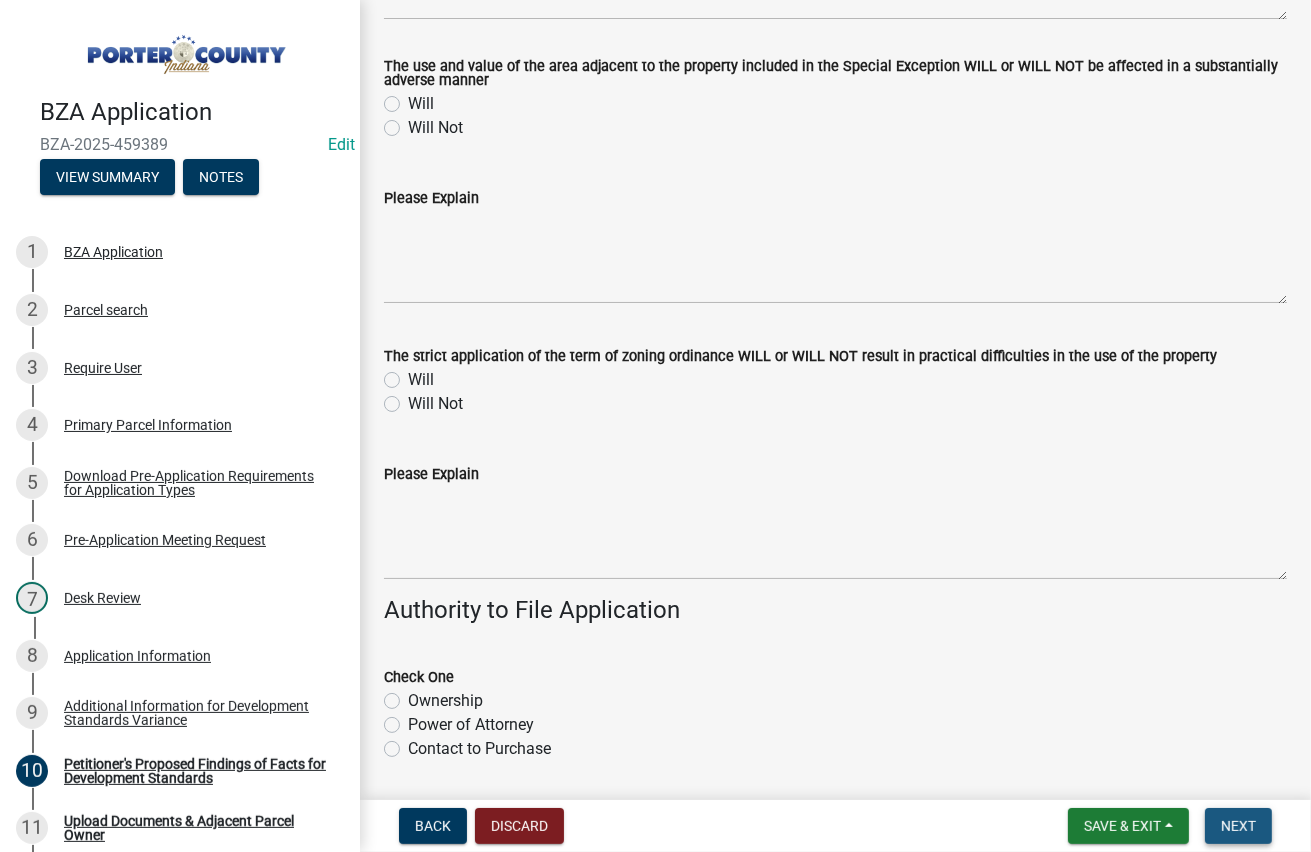 click on "Next" at bounding box center (1238, 826) 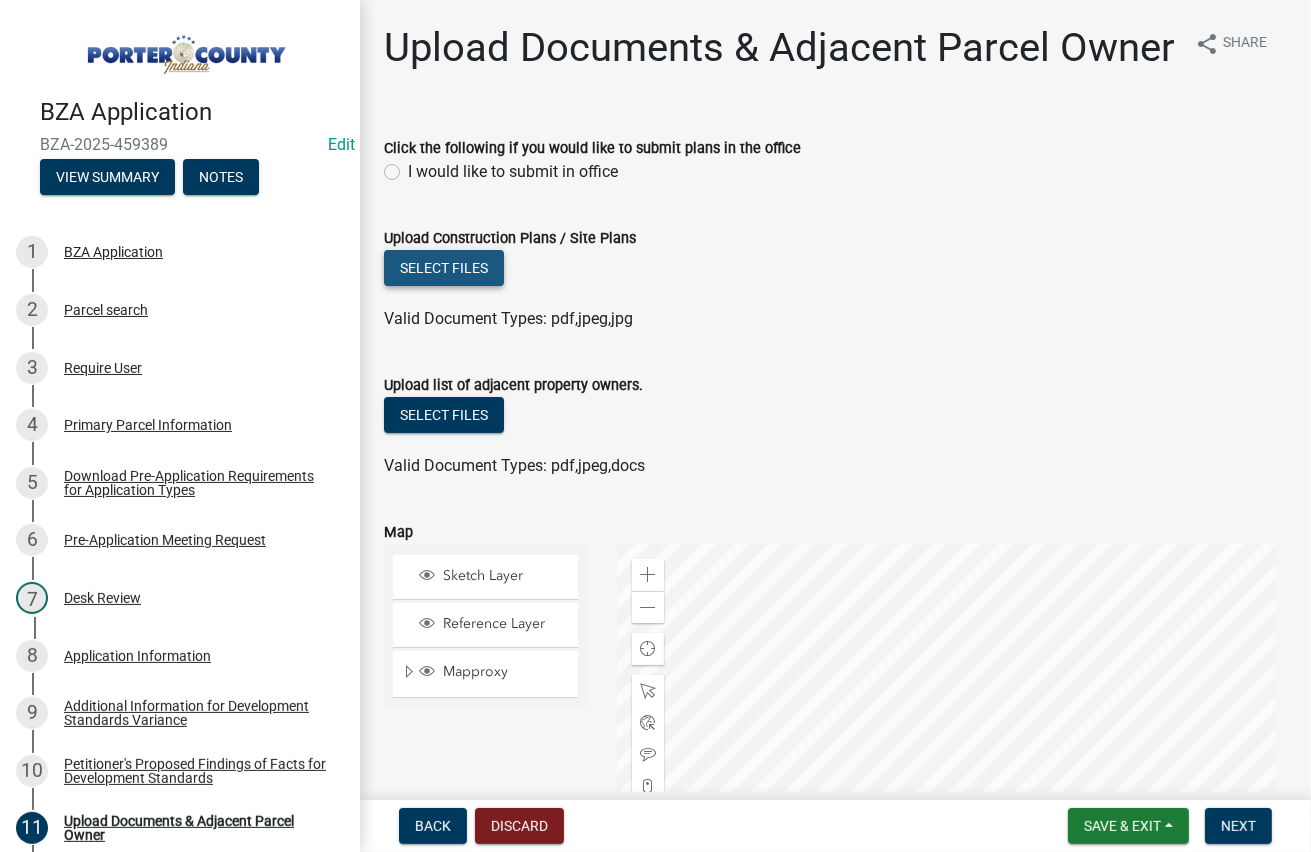 click on "Select files" 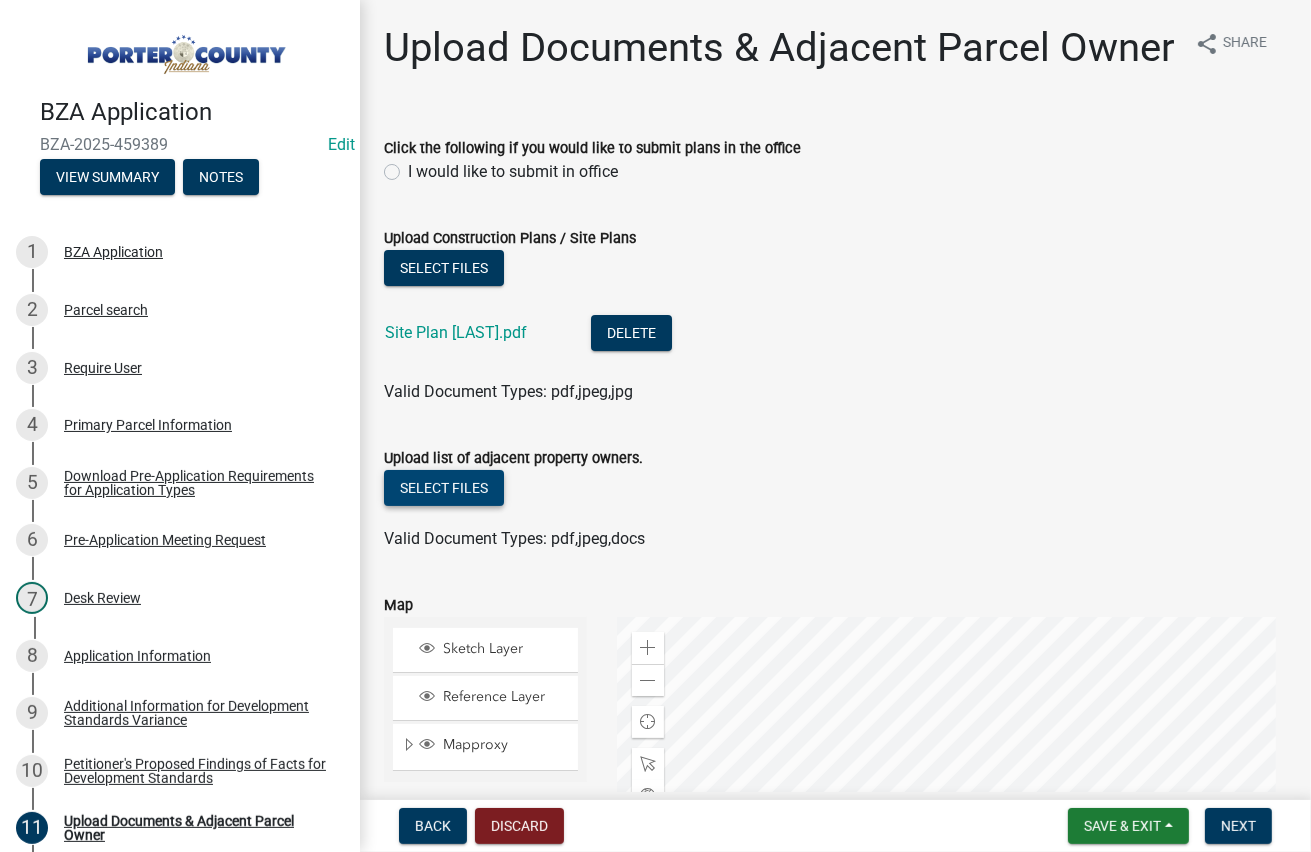 click on "Select files" 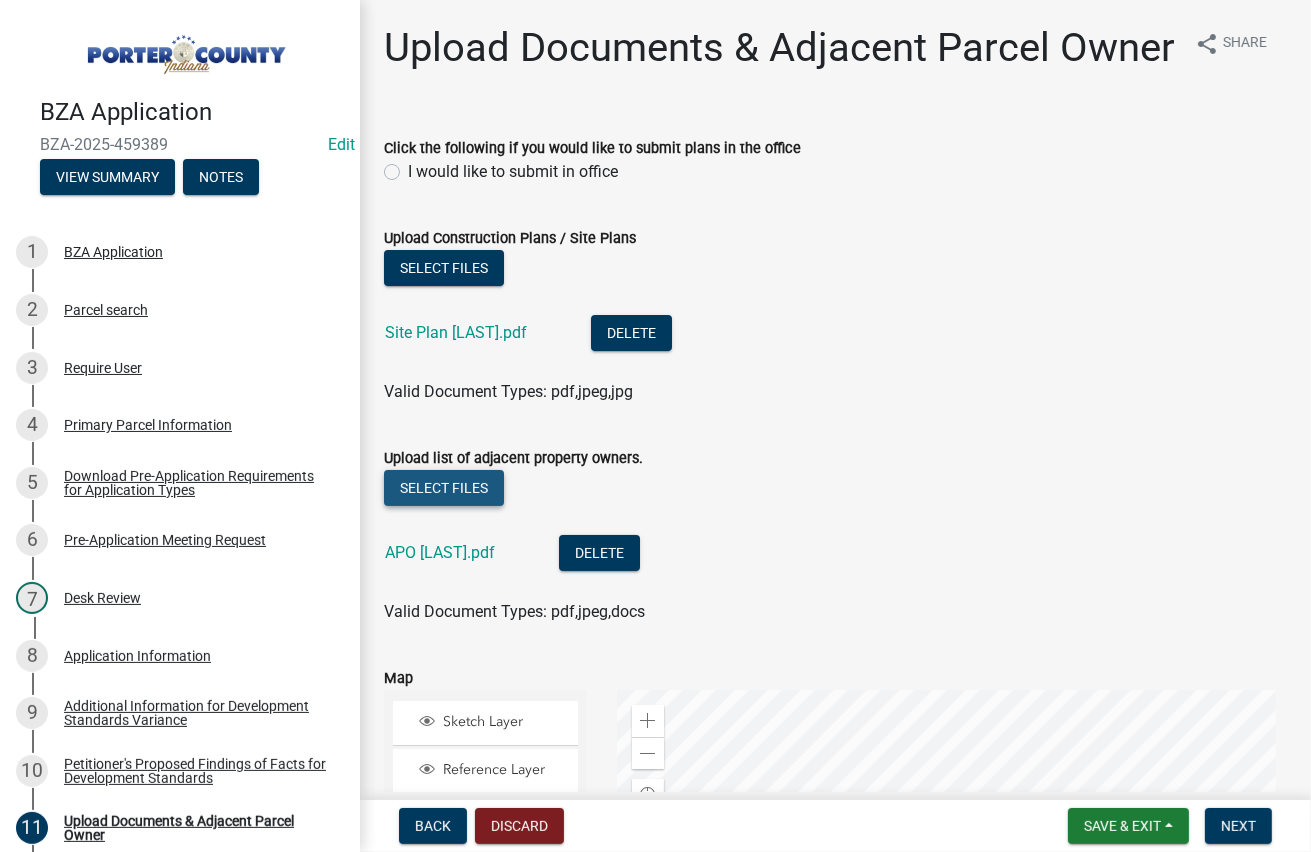 click on "Select files" 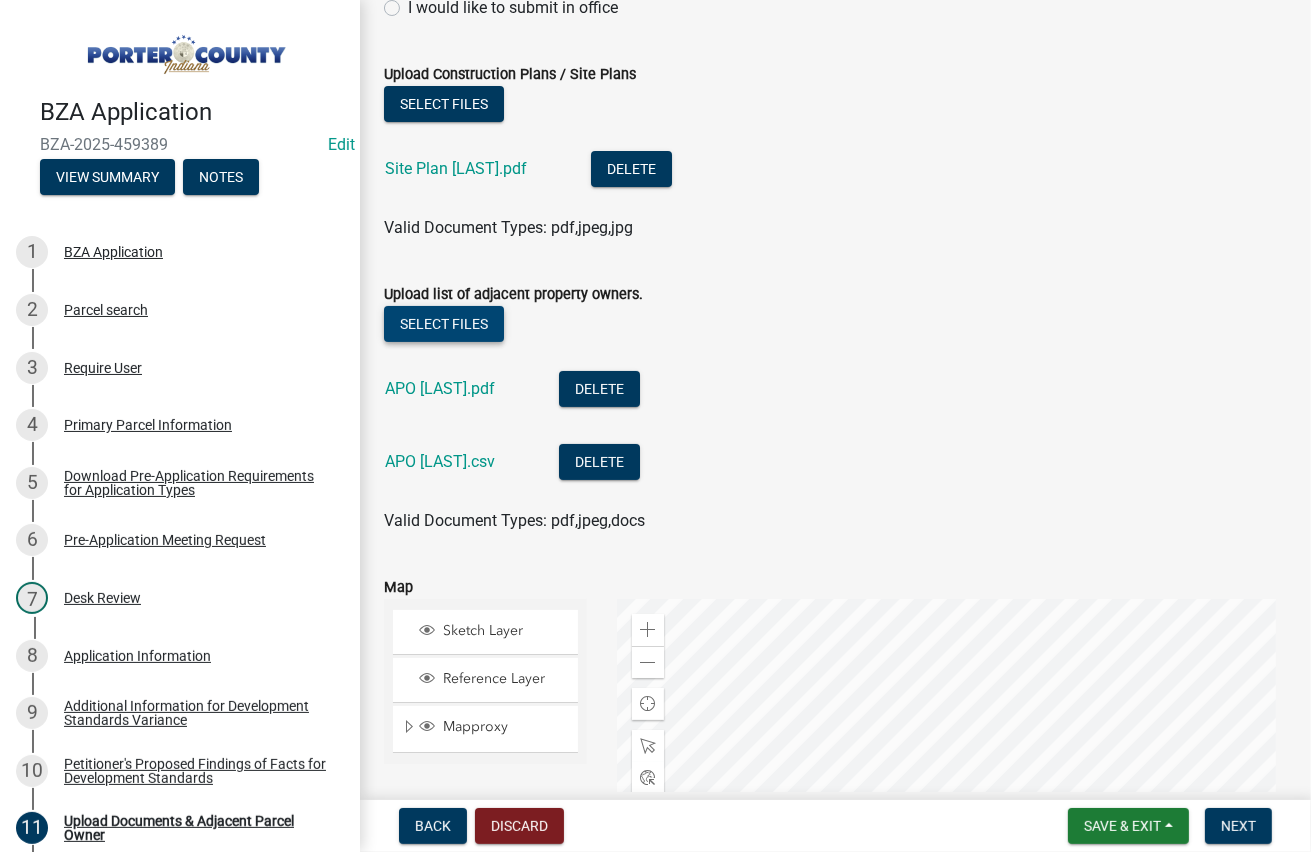 scroll, scrollTop: 200, scrollLeft: 0, axis: vertical 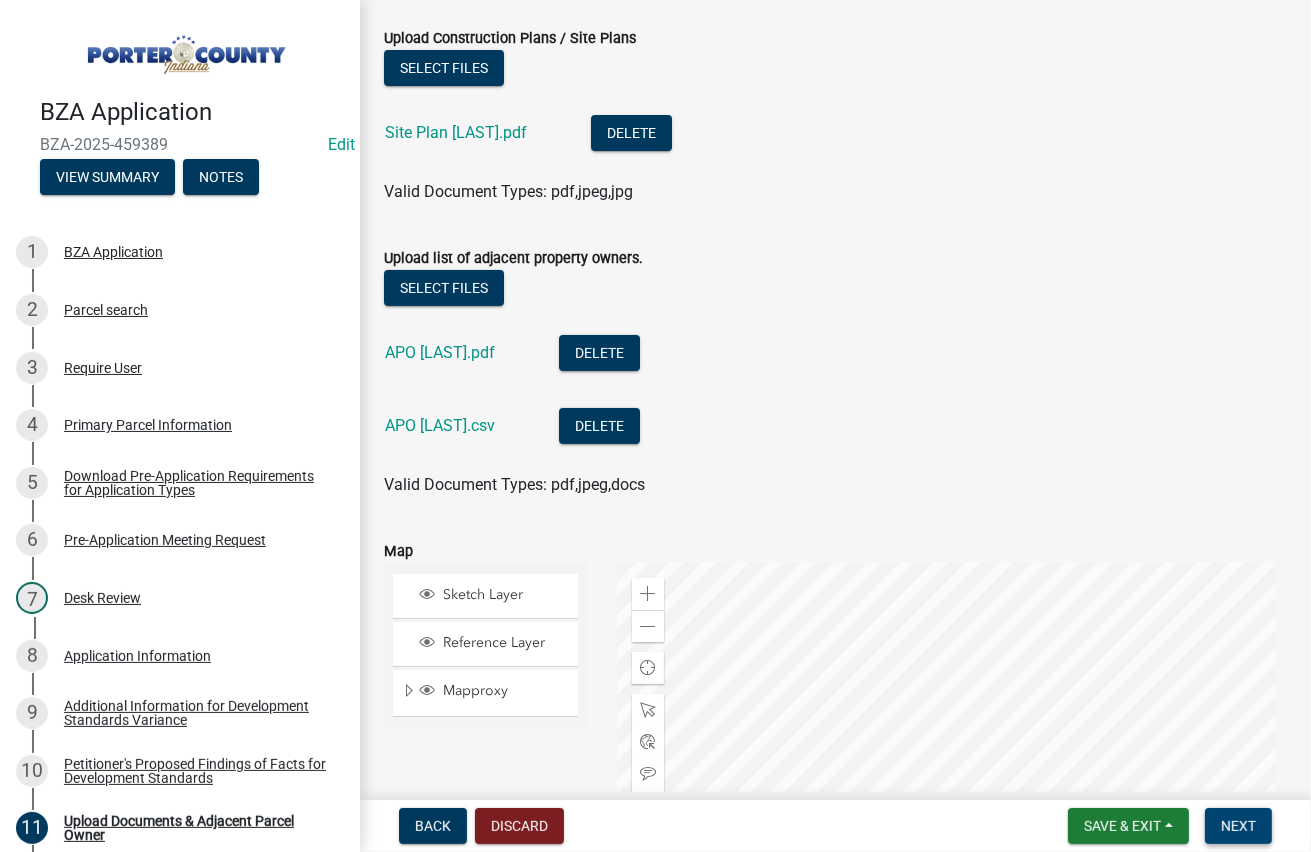 click on "Next" at bounding box center (1238, 826) 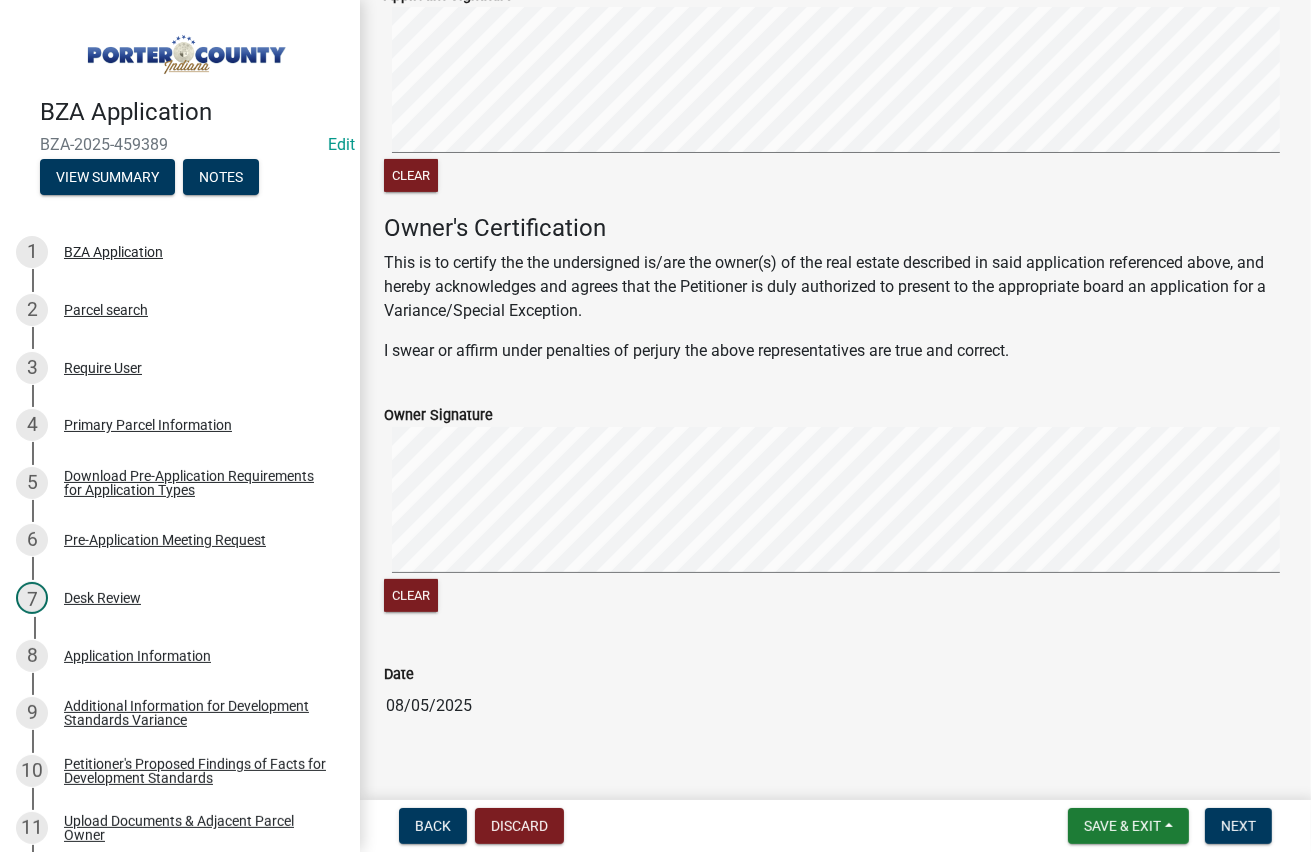 scroll, scrollTop: 409, scrollLeft: 0, axis: vertical 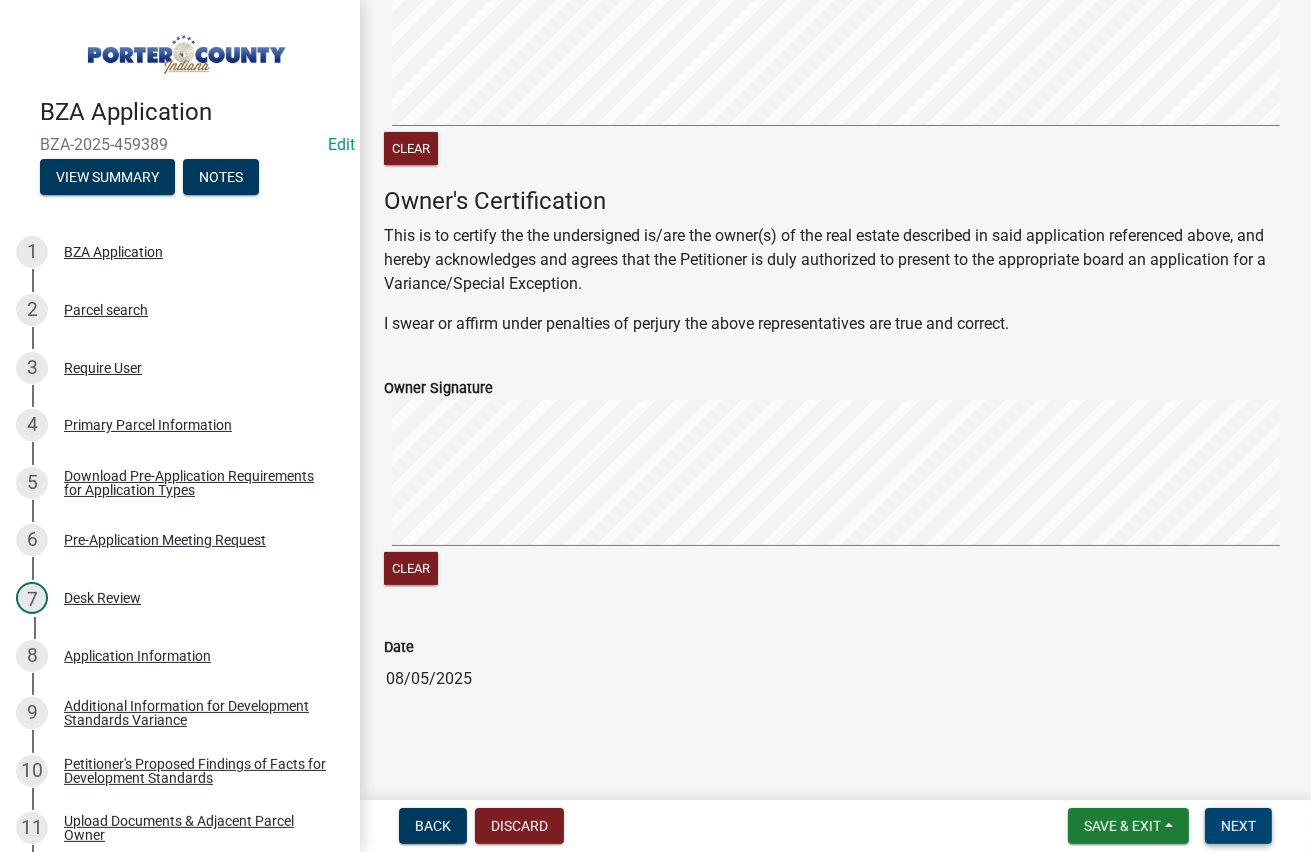 click on "Next" at bounding box center [1238, 826] 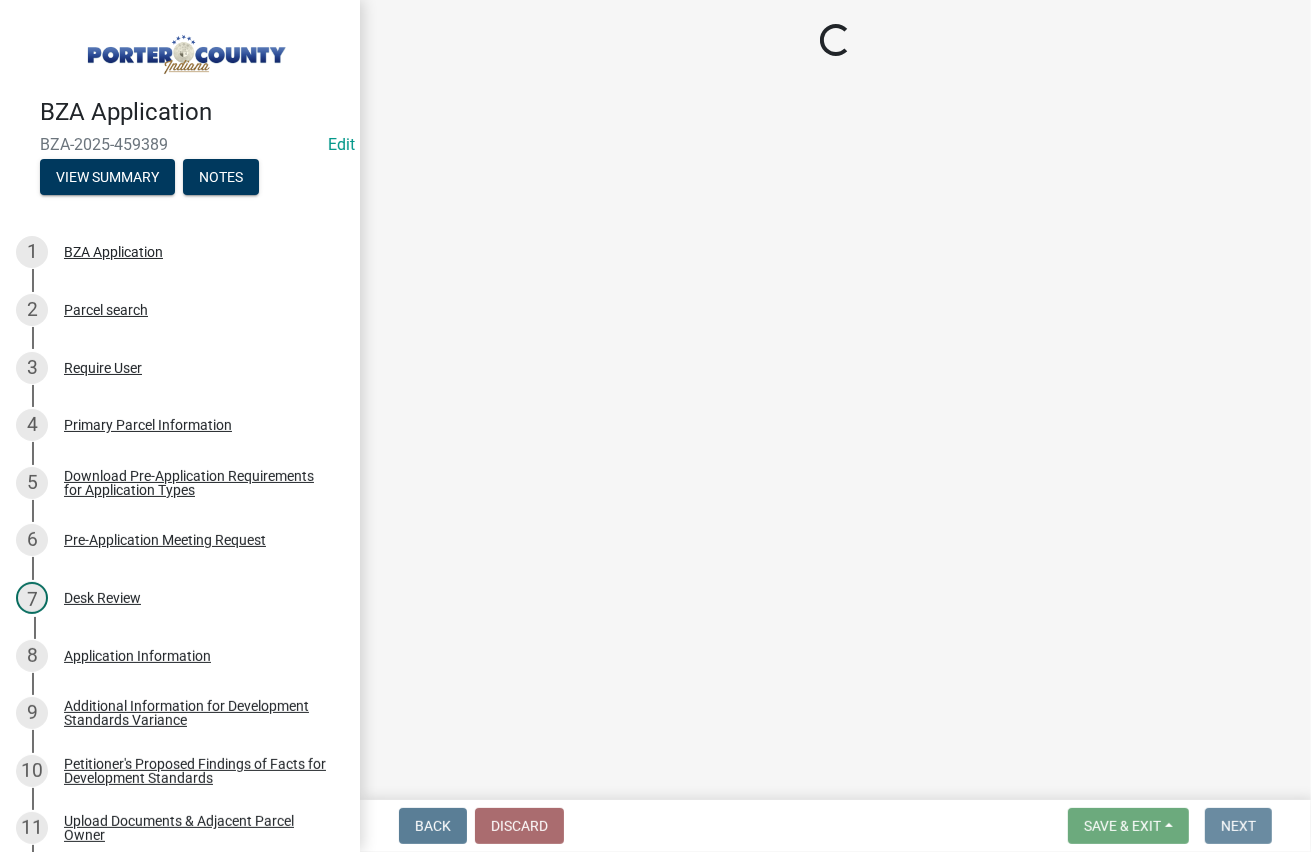 scroll, scrollTop: 0, scrollLeft: 0, axis: both 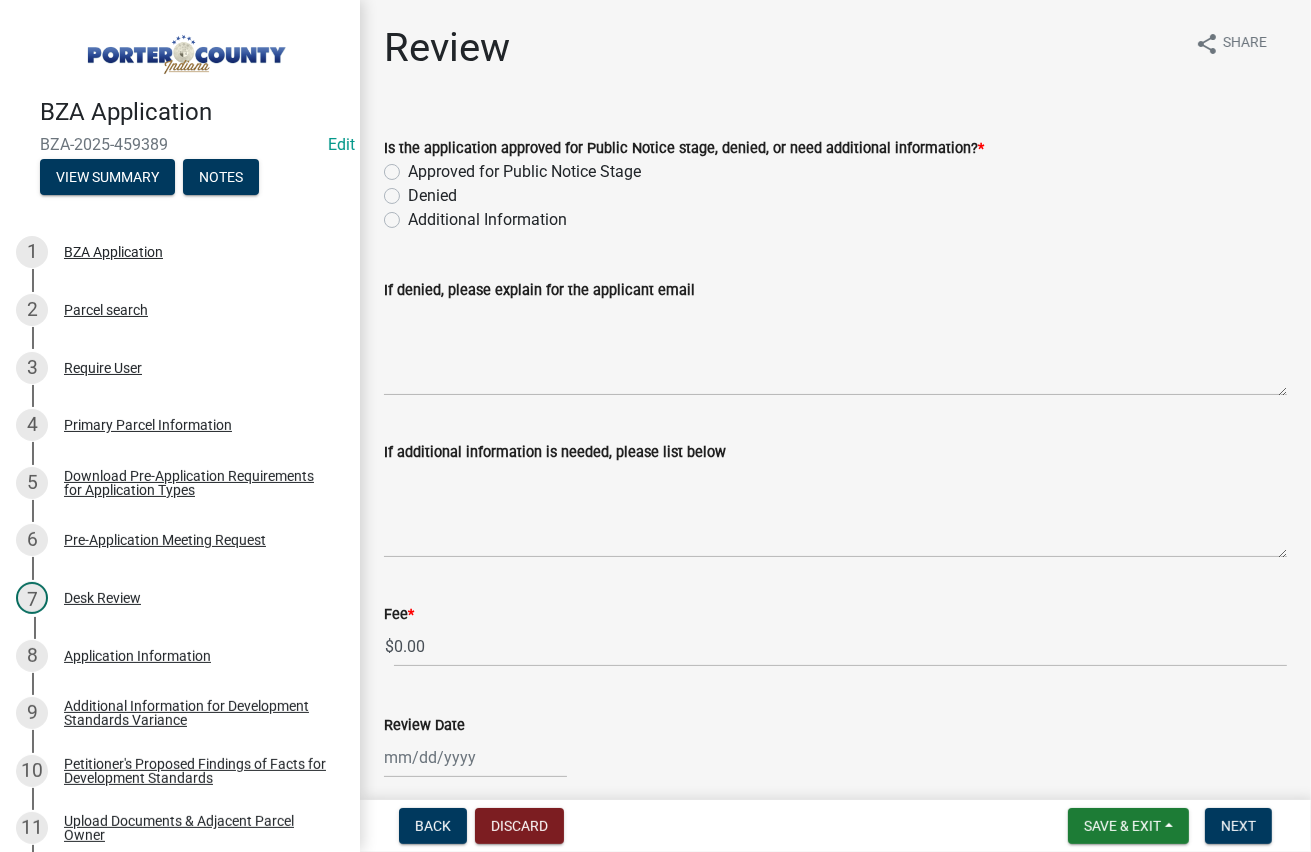 click on "Approved for Public Notice Stage" 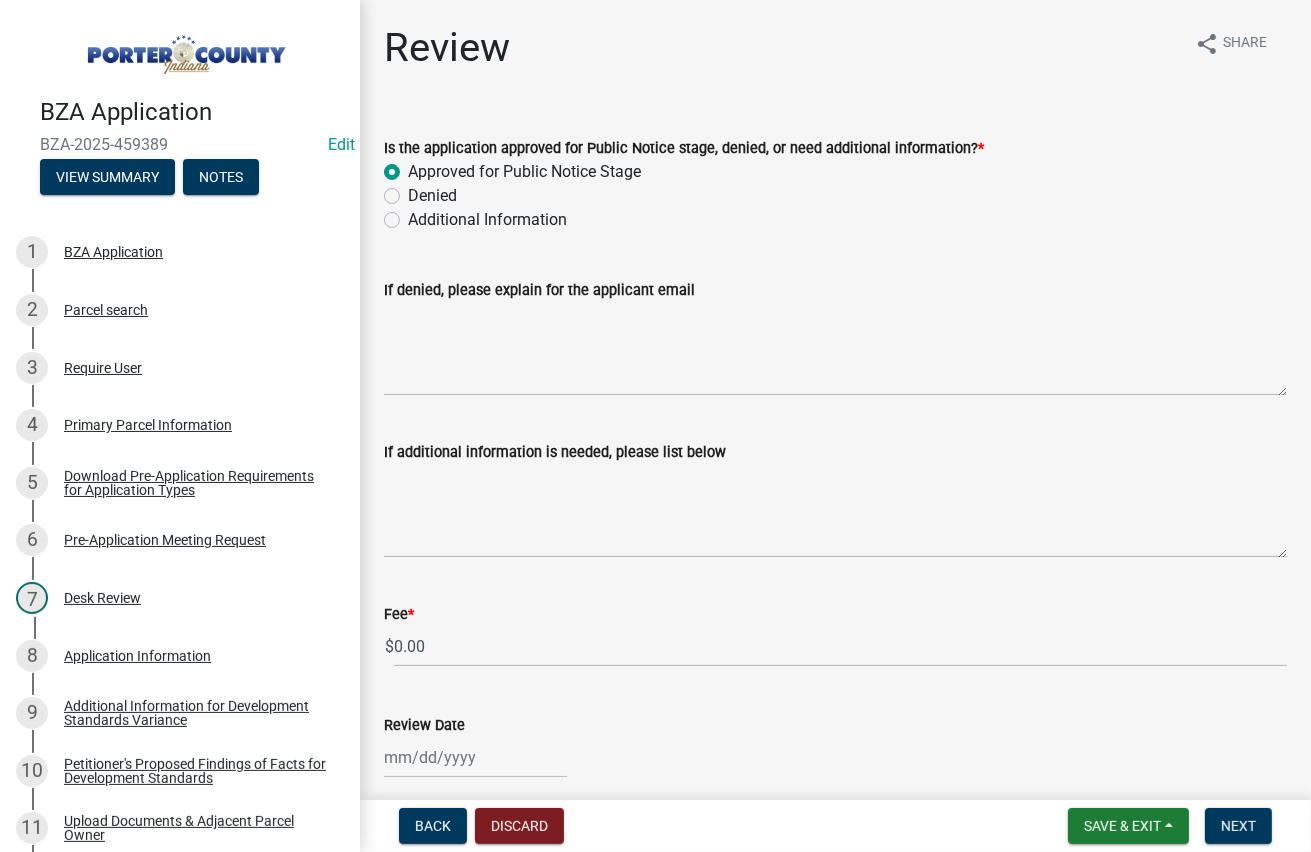 radio on "true" 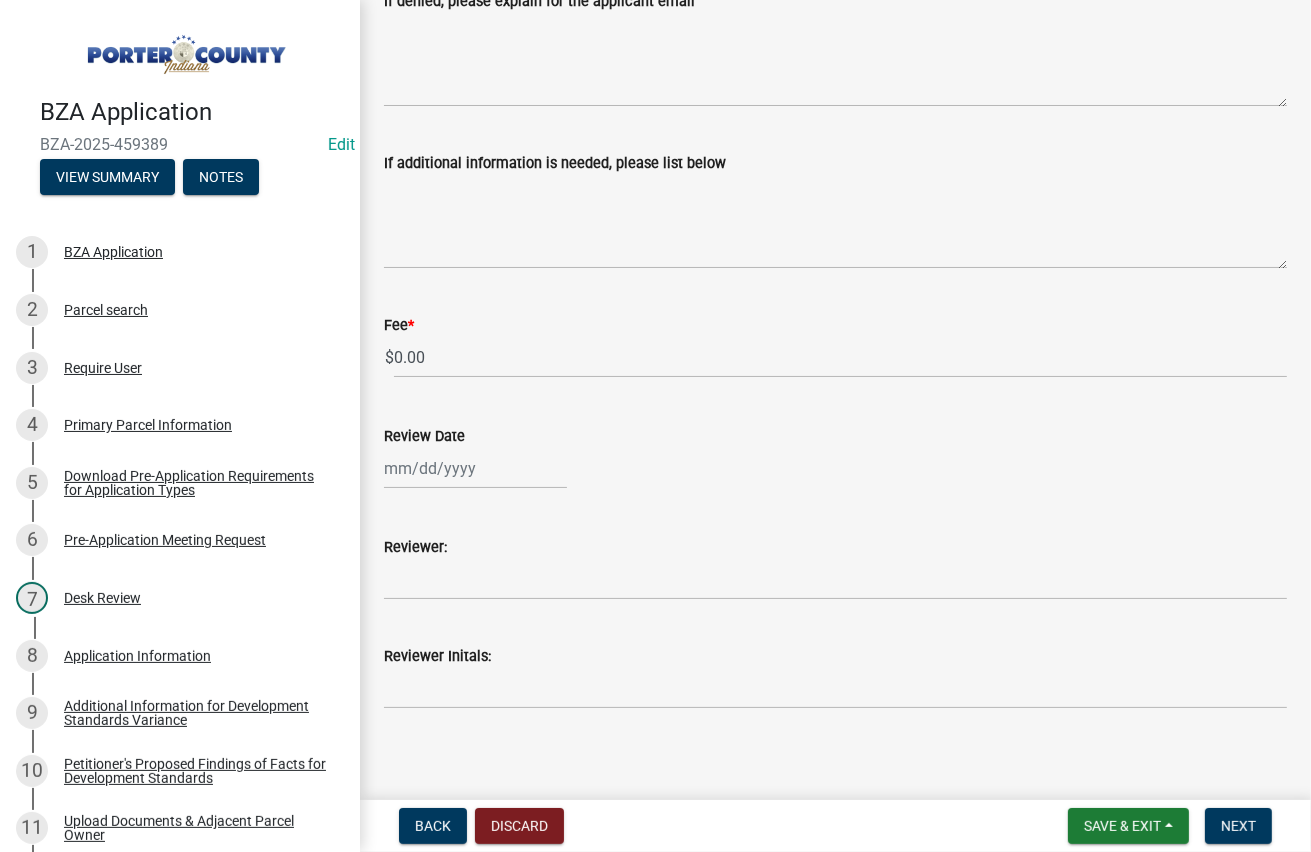 scroll, scrollTop: 300, scrollLeft: 0, axis: vertical 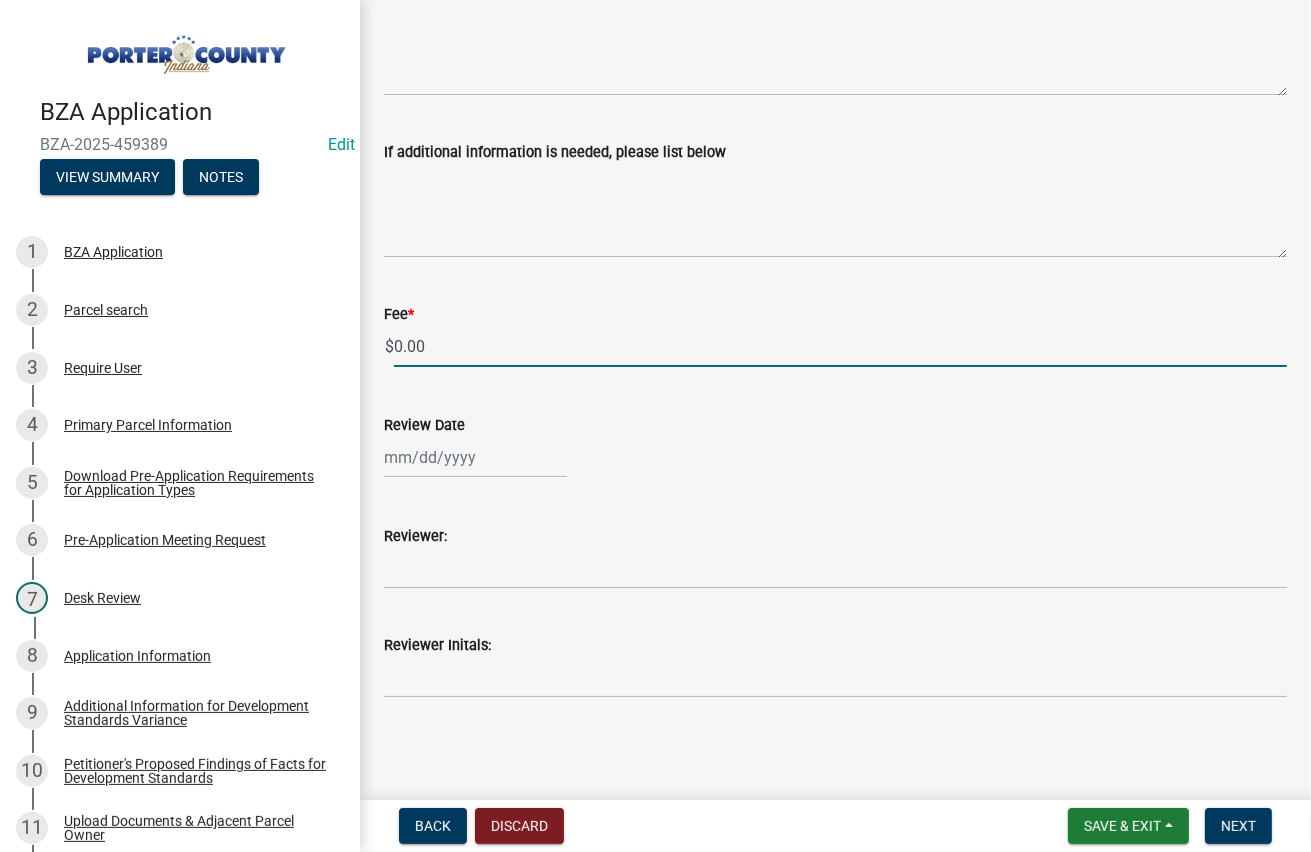 click on "0.00" at bounding box center [840, 346] 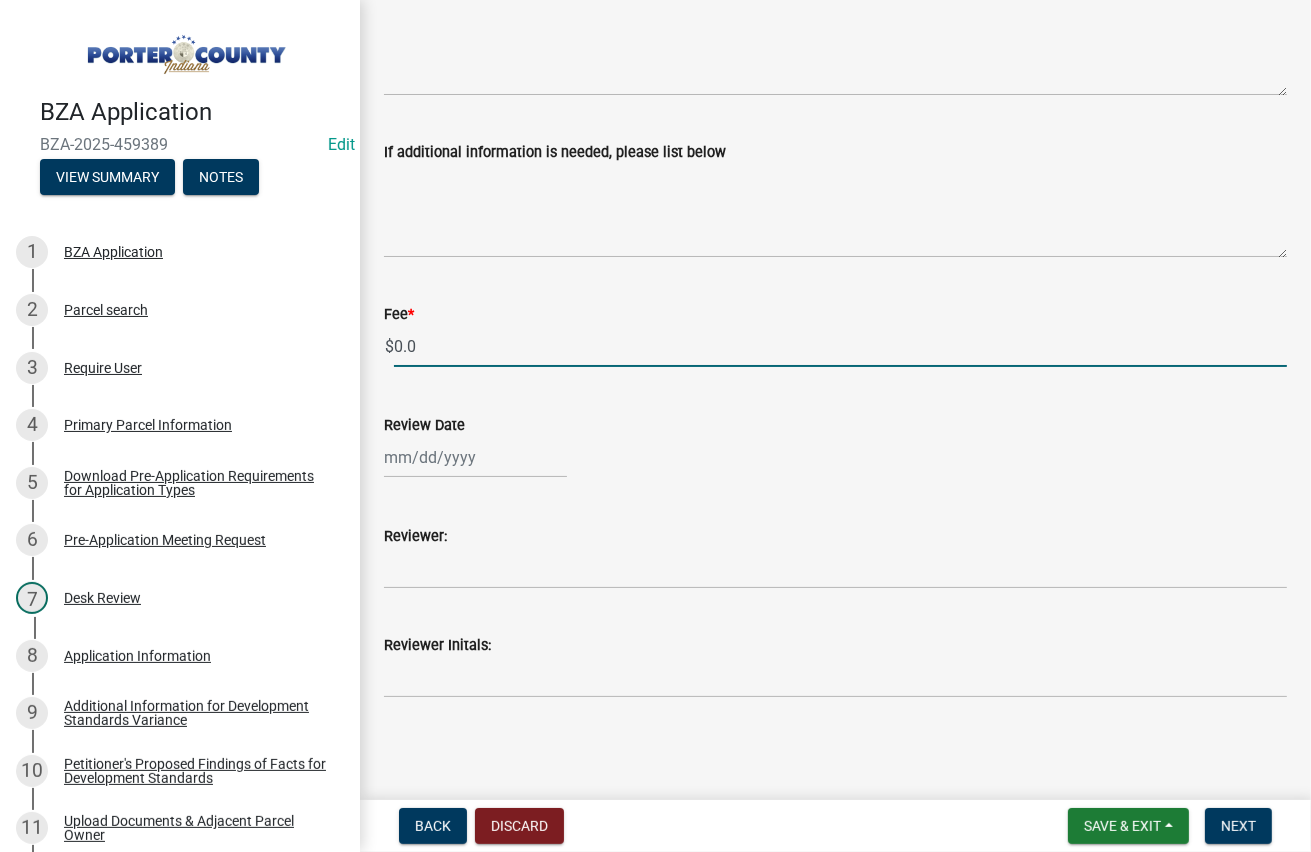 type on "0" 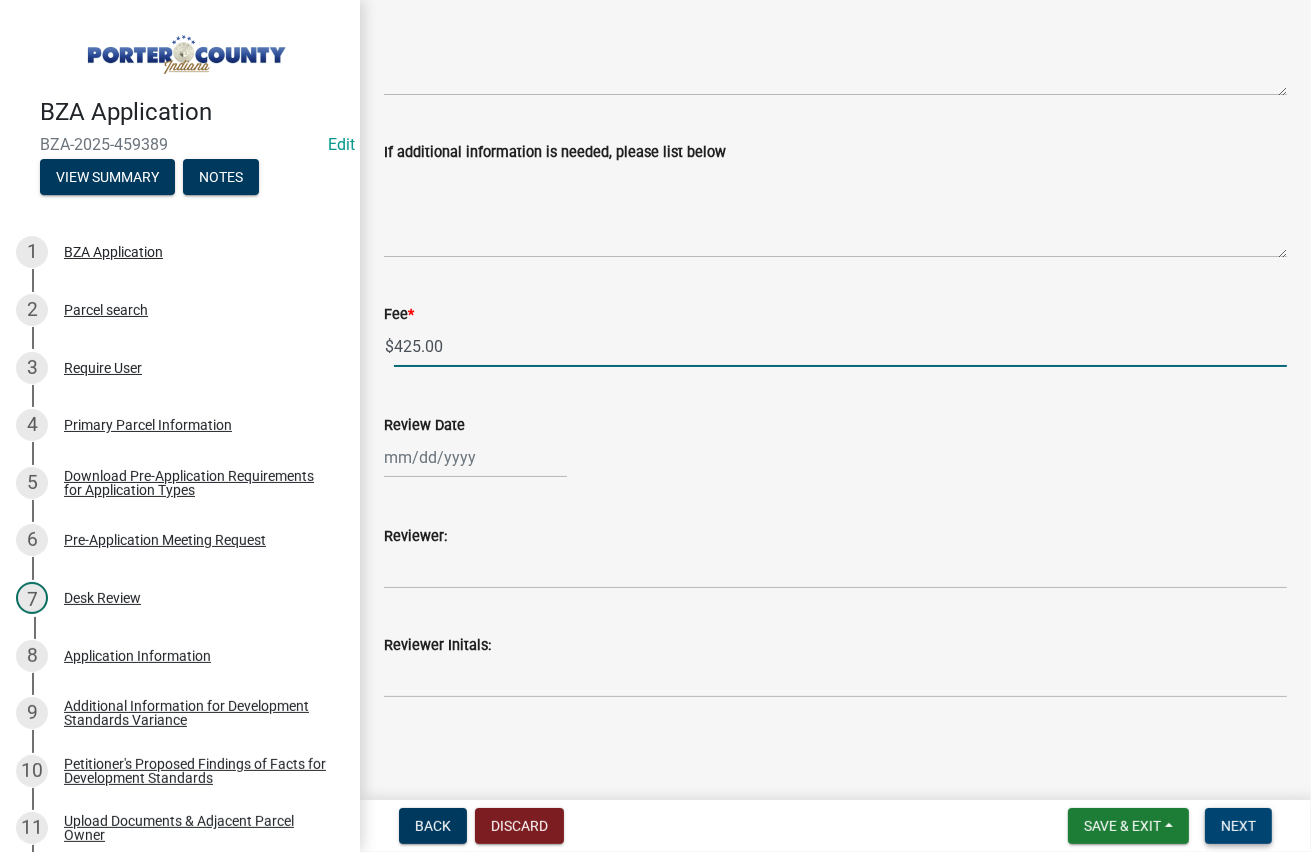 type on "425.00" 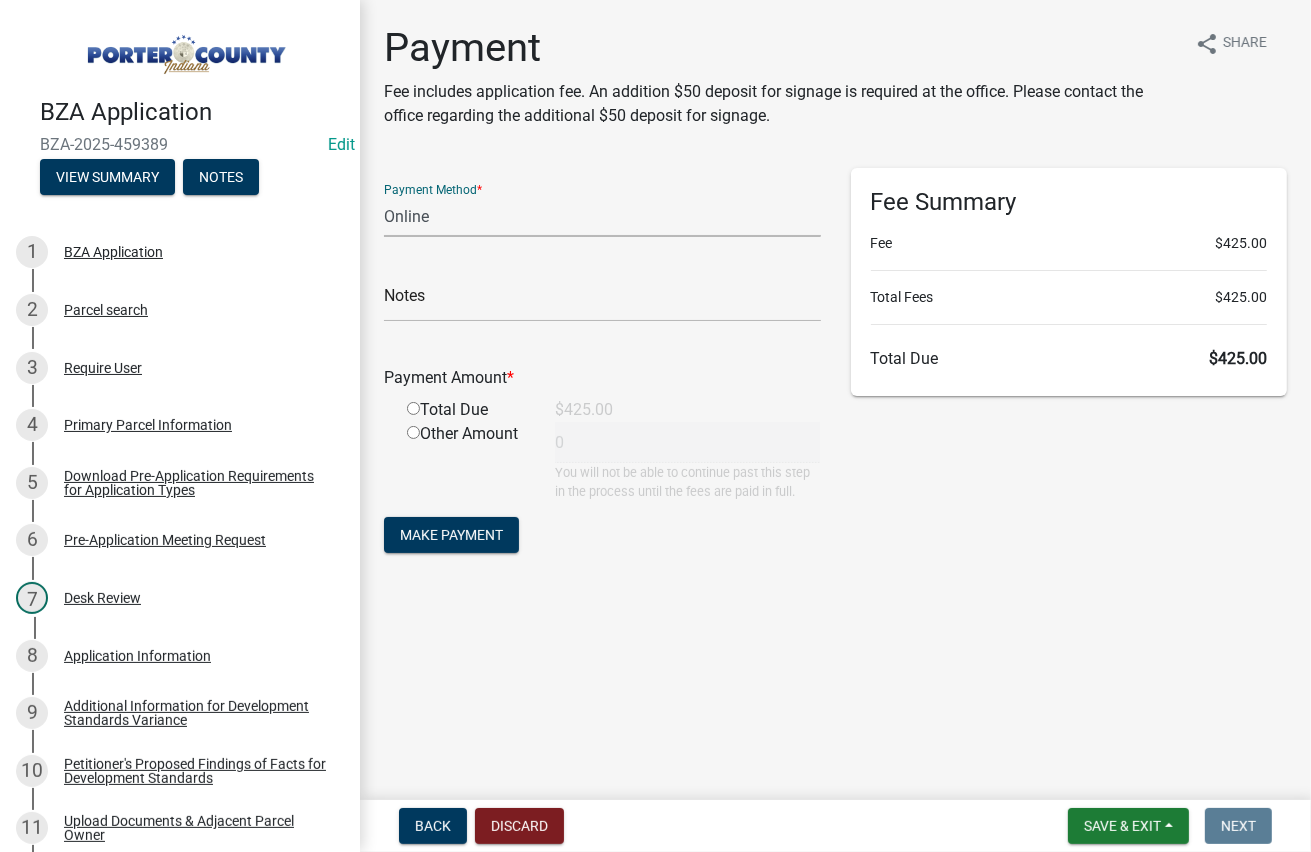 click on "Credit Card POS Check Cash Online" 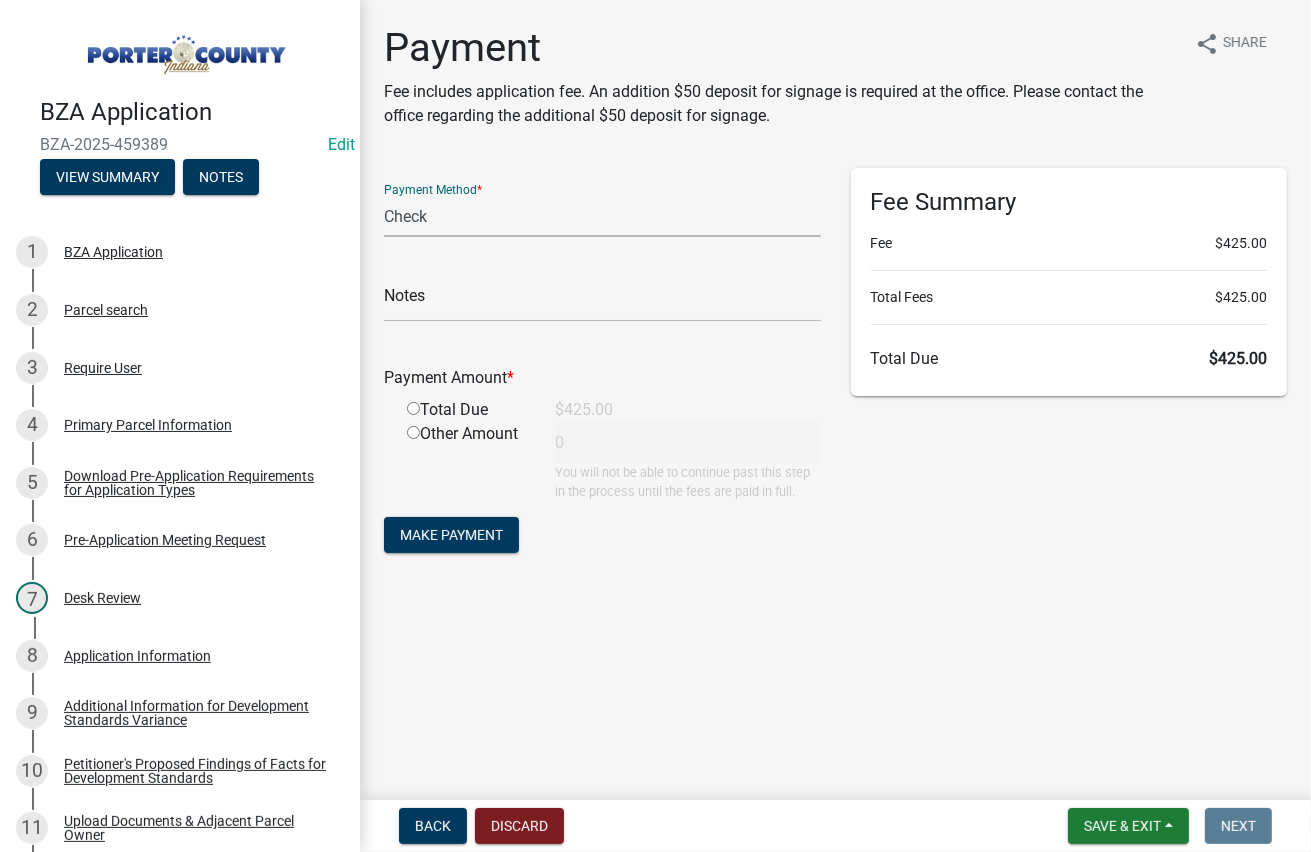 click on "Credit Card POS Check Cash Online" 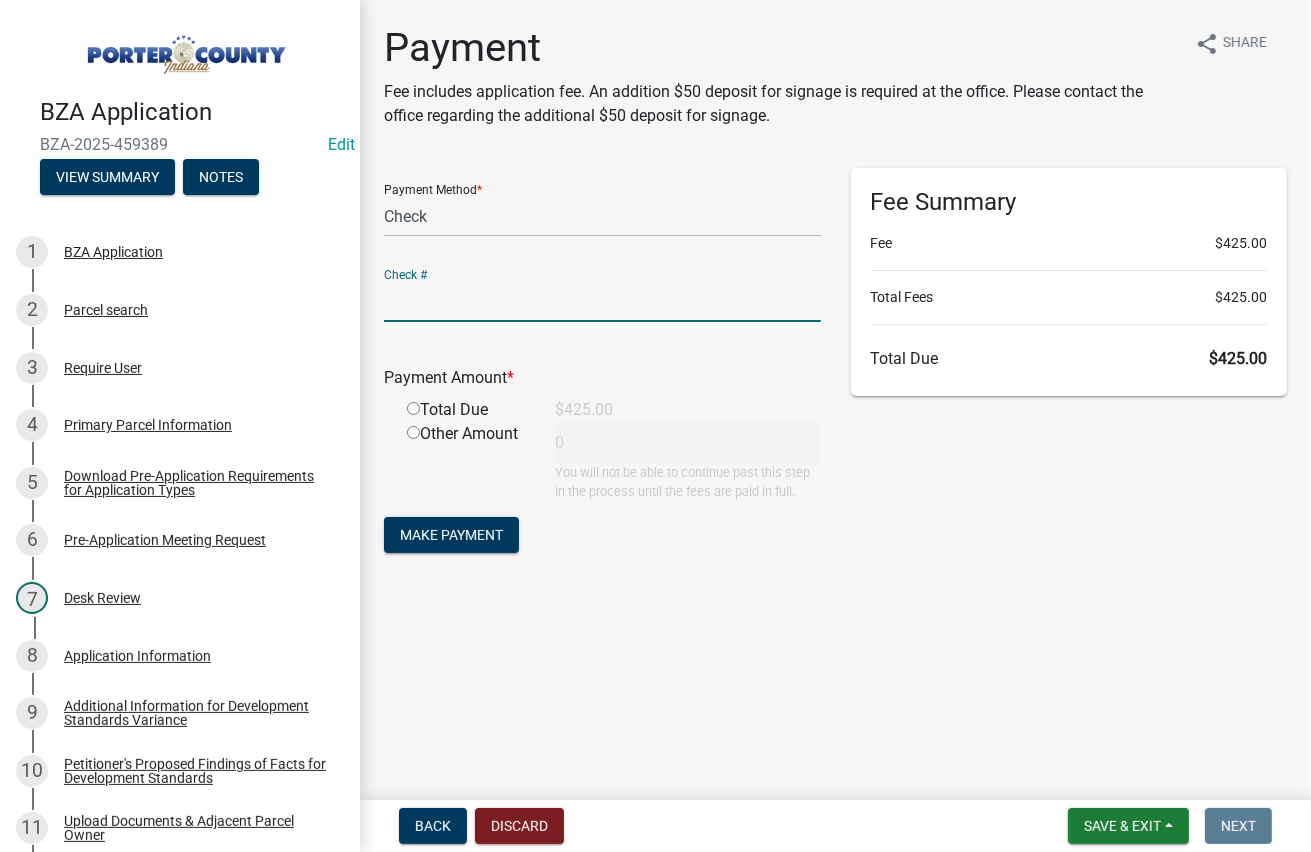 click 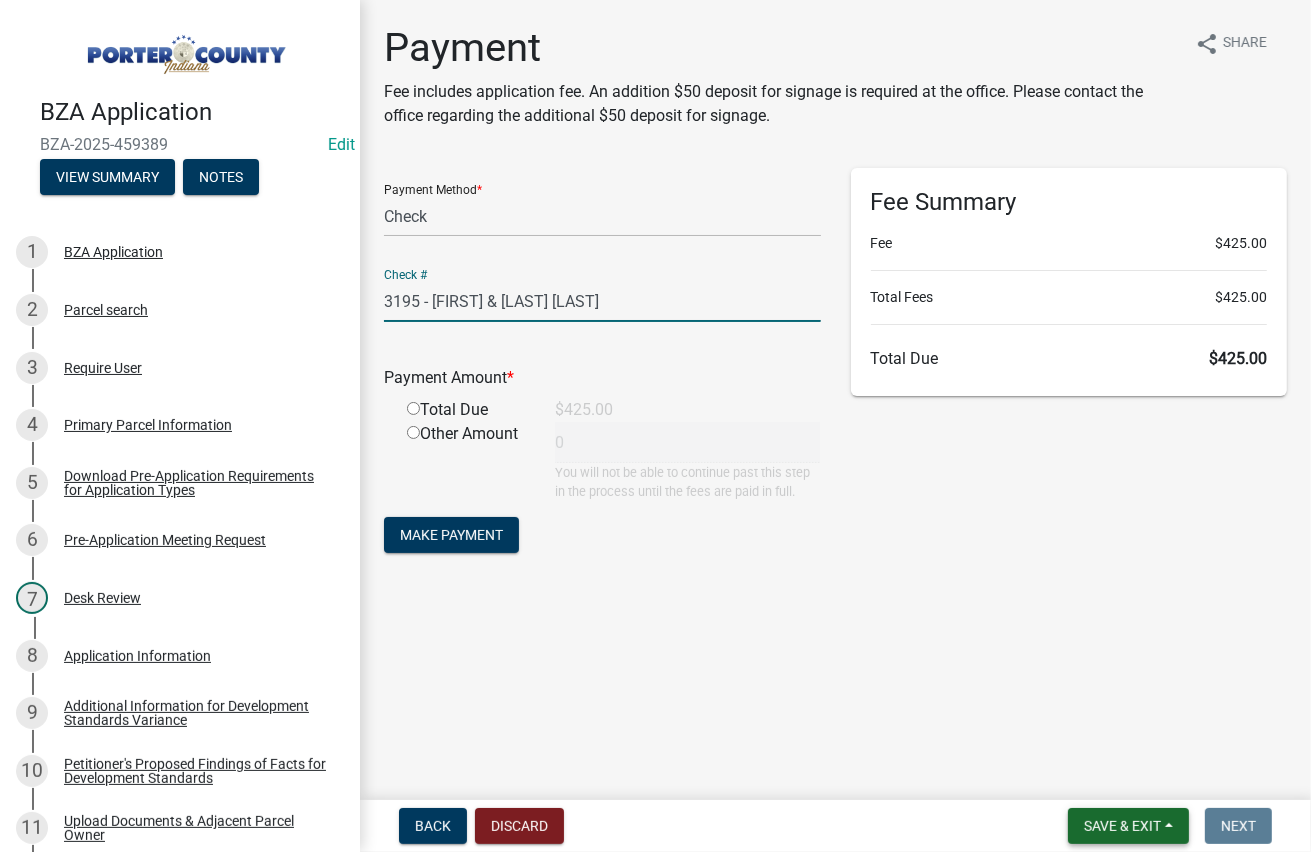 type on "3195 - [FIRST] & [LAST] [LAST]" 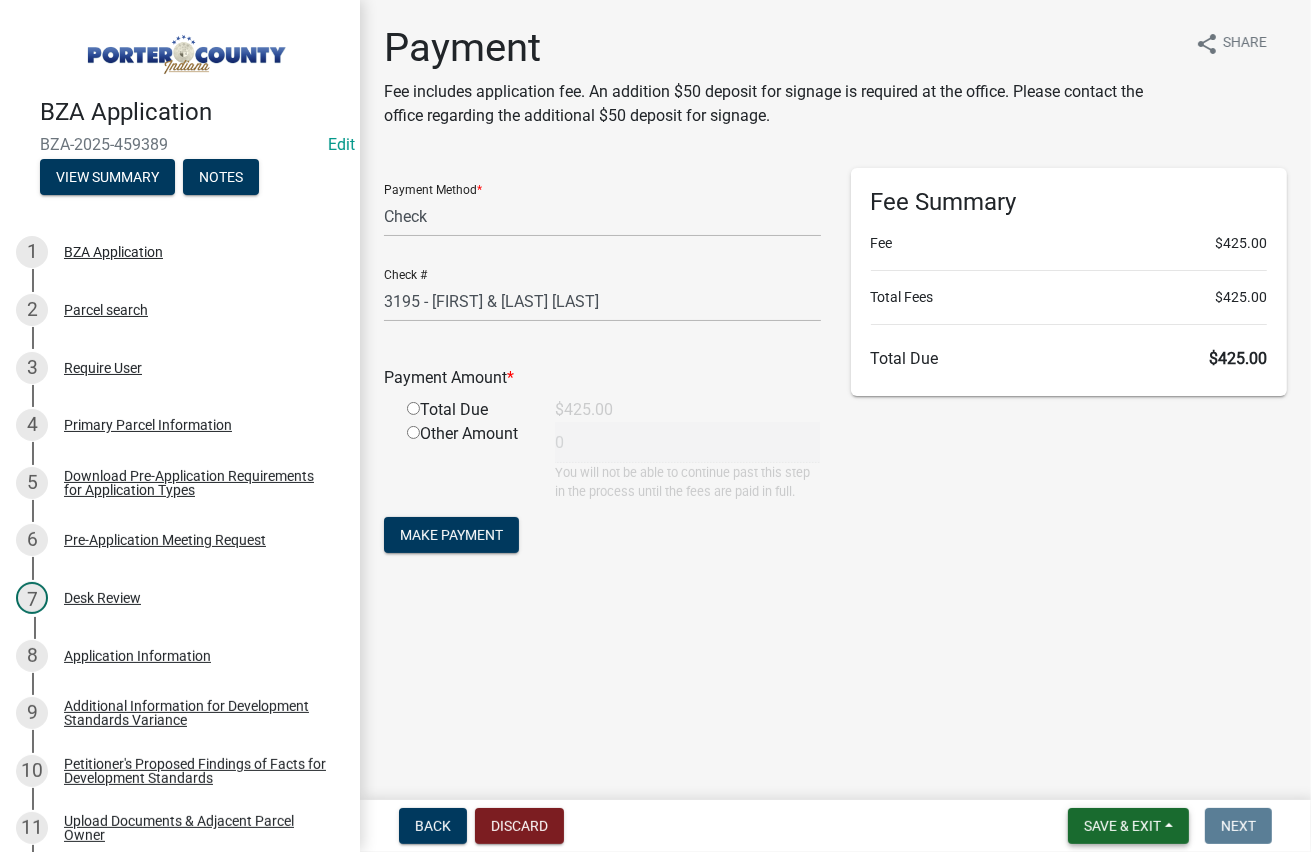 drag, startPoint x: 1116, startPoint y: 823, endPoint x: 574, endPoint y: 625, distance: 577.0338 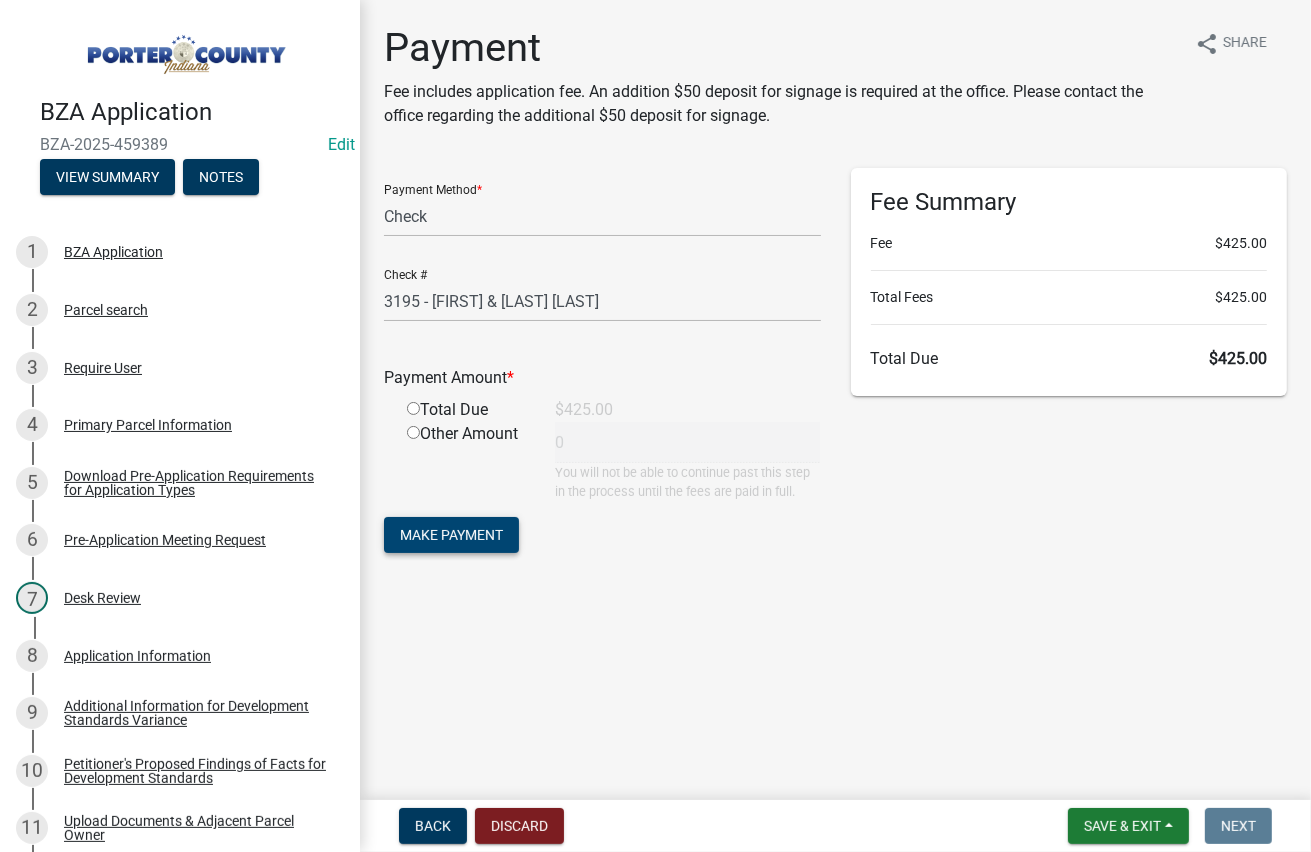 click on "Make Payment" 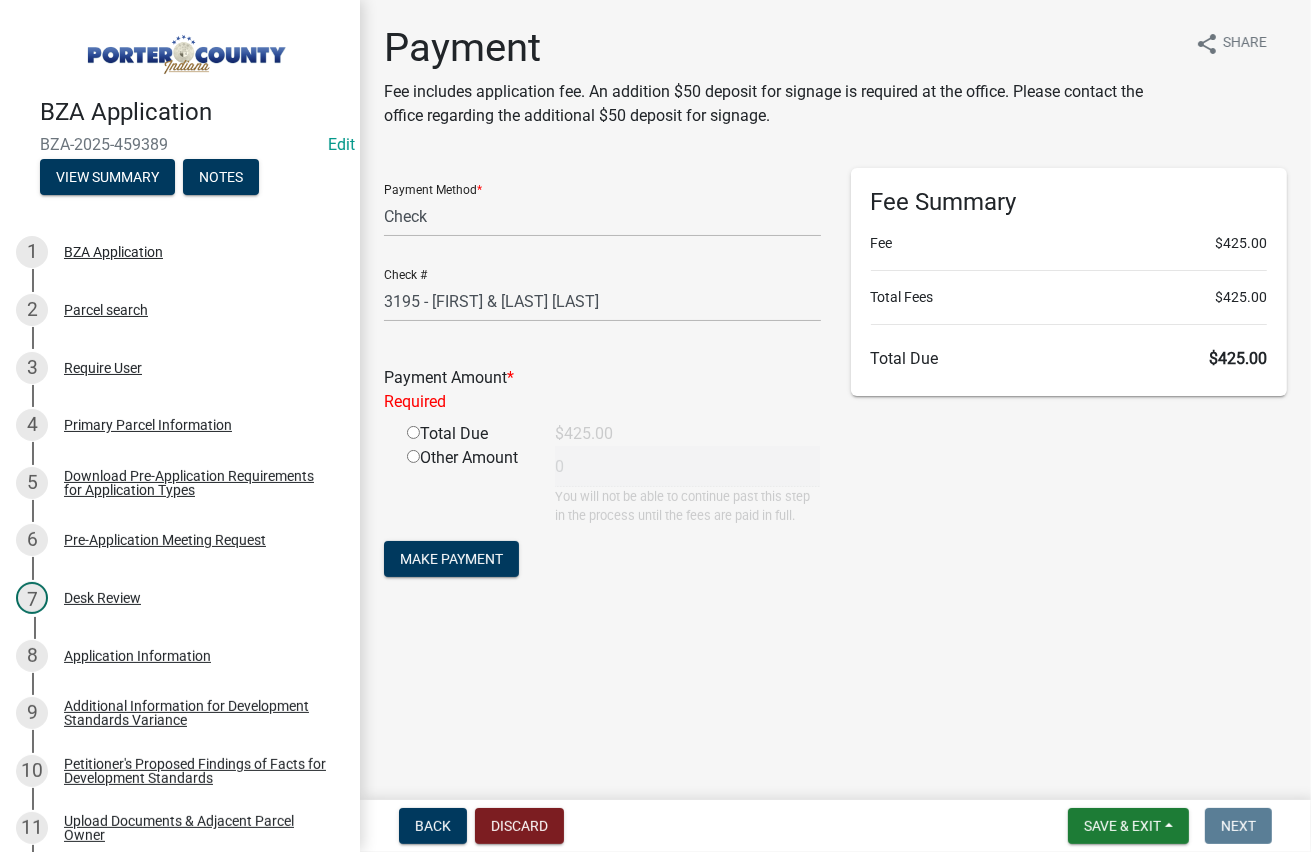 click on "Required" 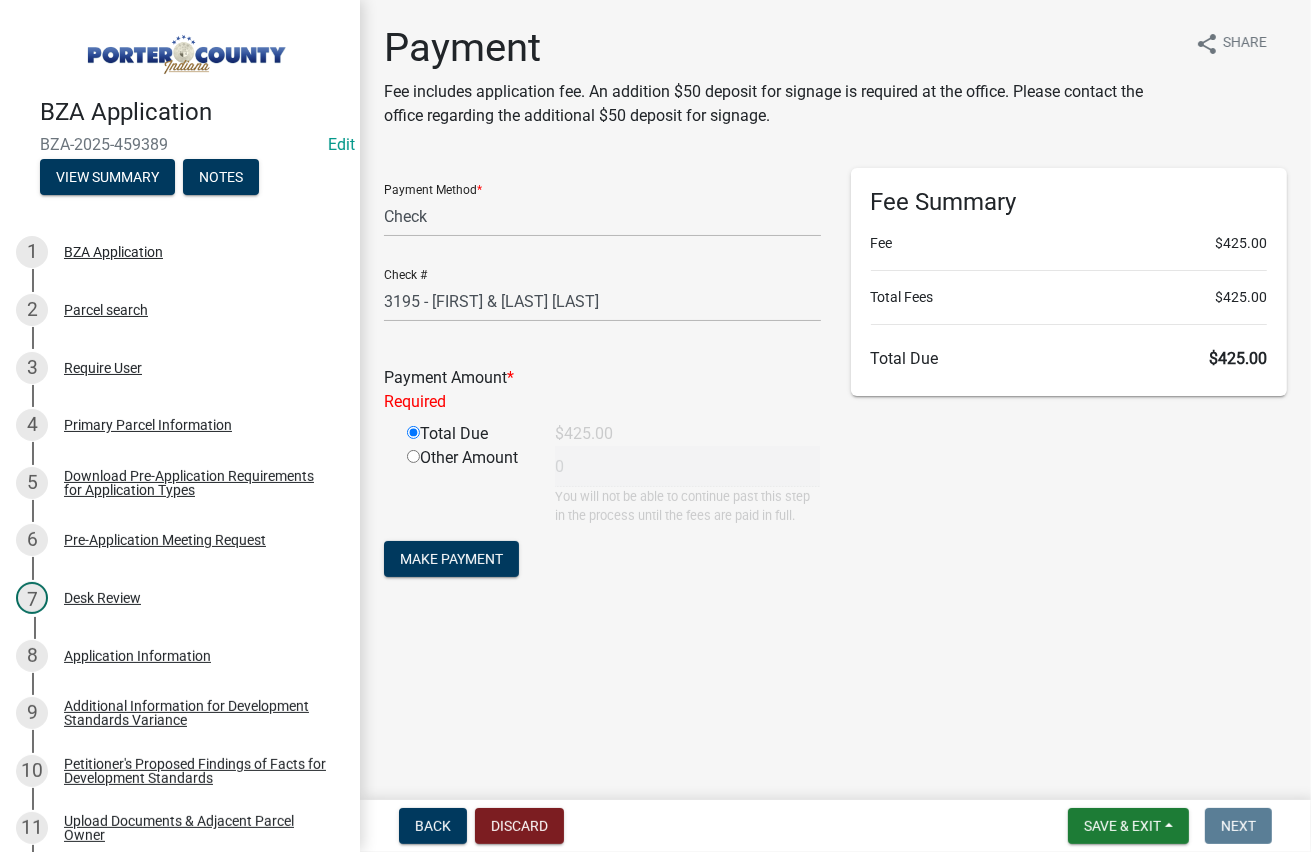 type on "425" 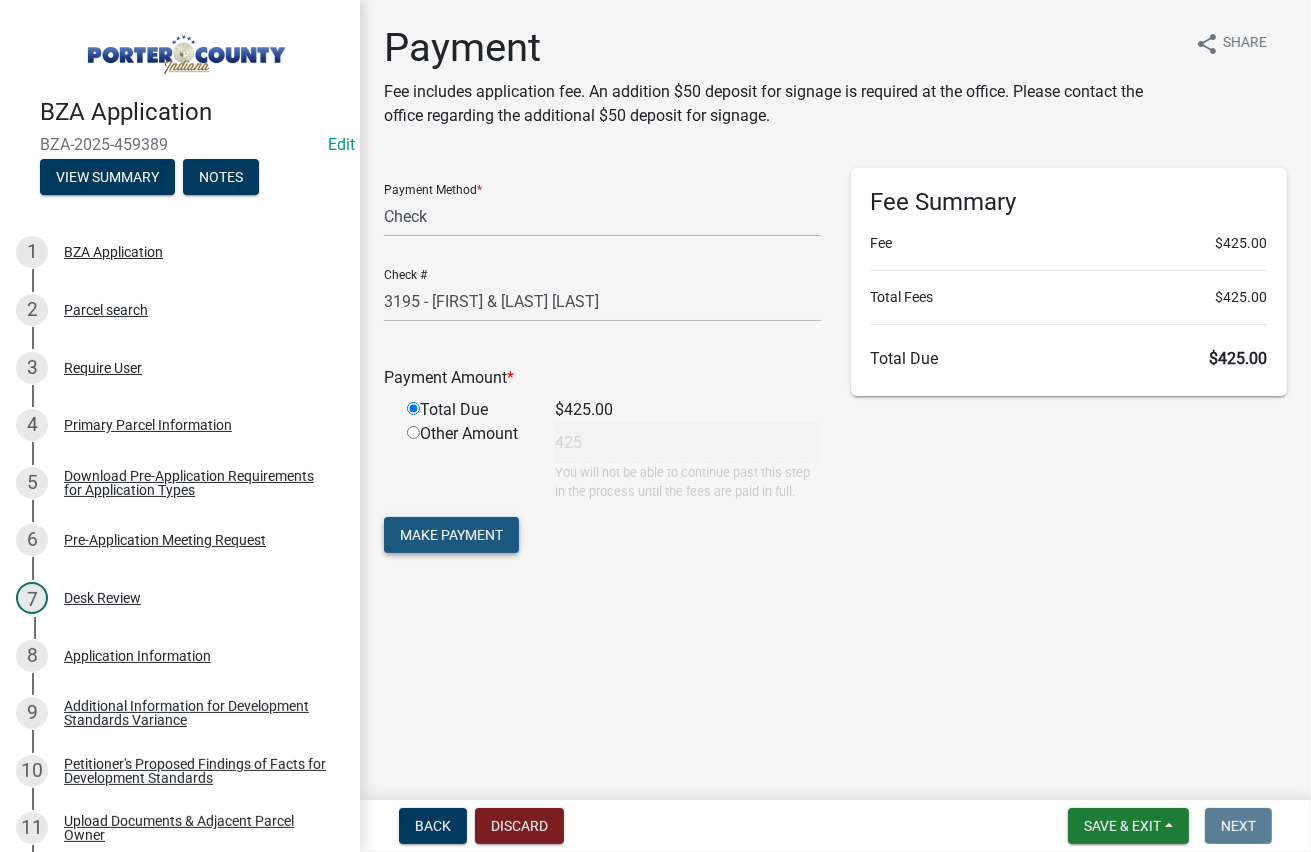click on "Make Payment" 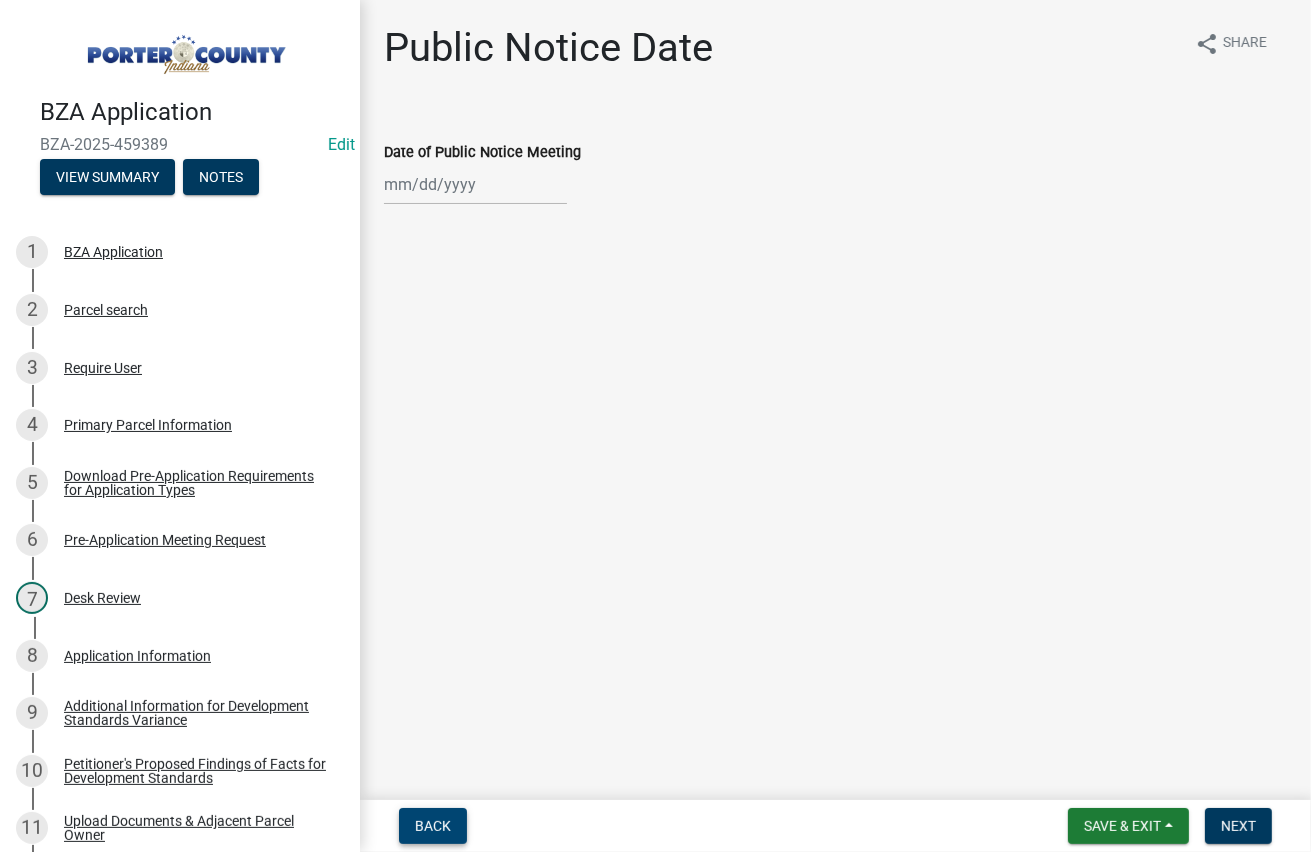 click on "Back" at bounding box center [433, 826] 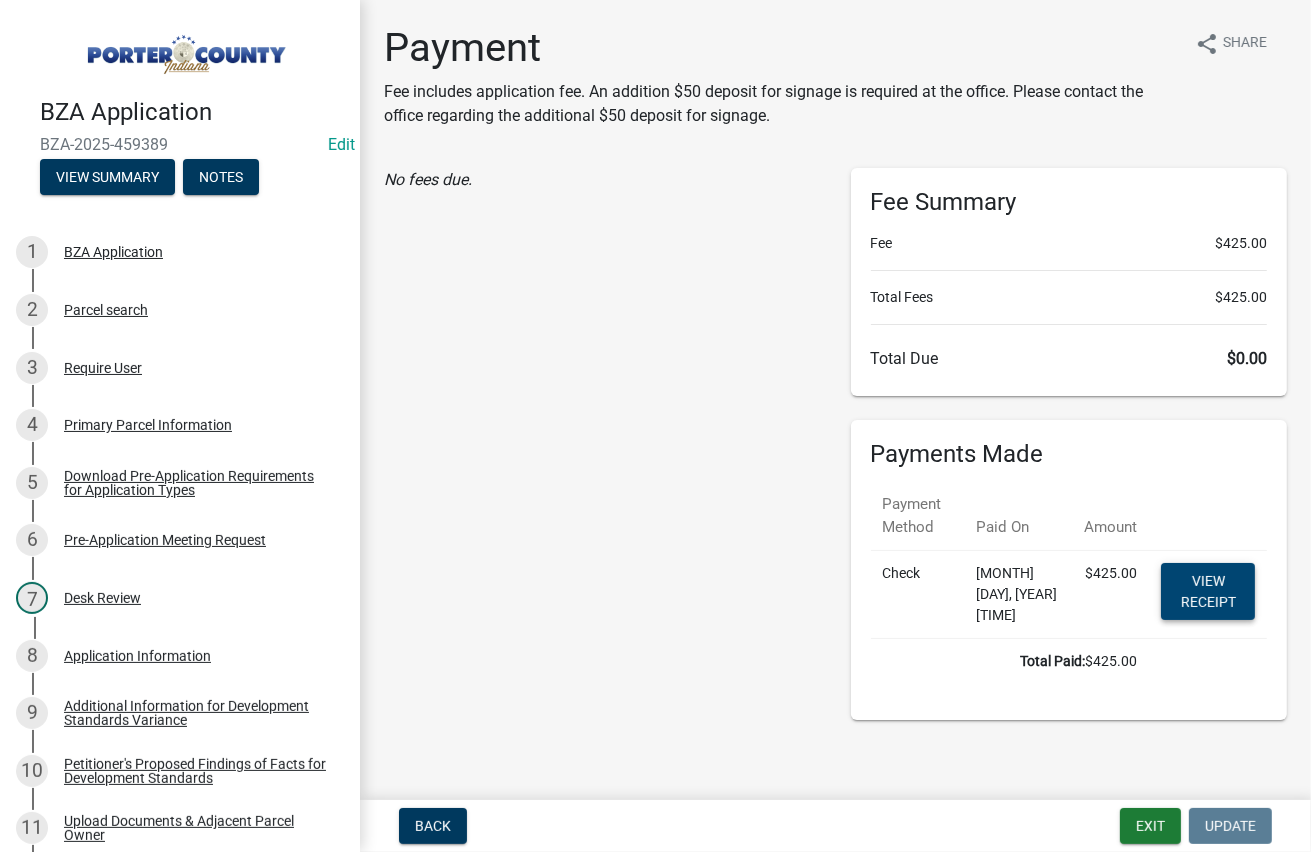 click on "View receipt" 